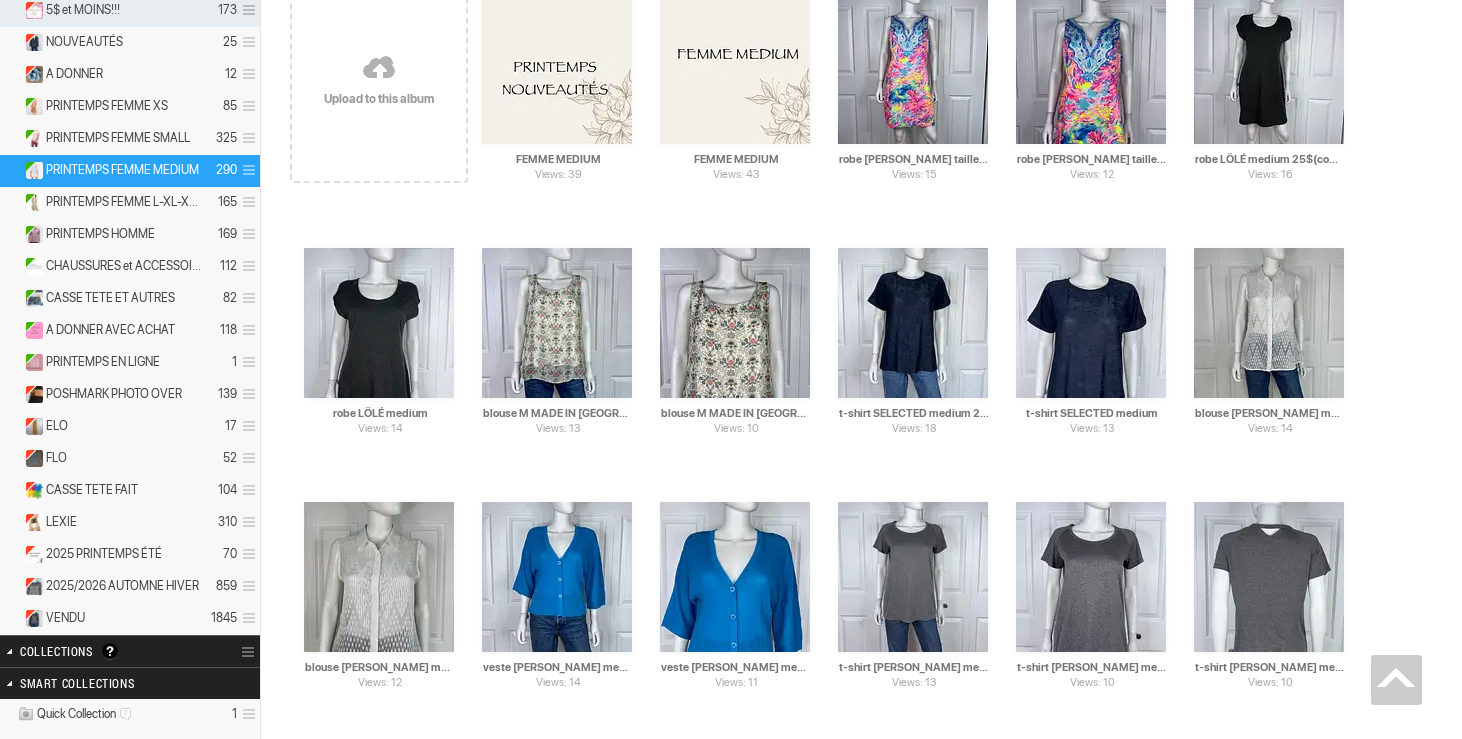 scroll, scrollTop: 0, scrollLeft: 0, axis: both 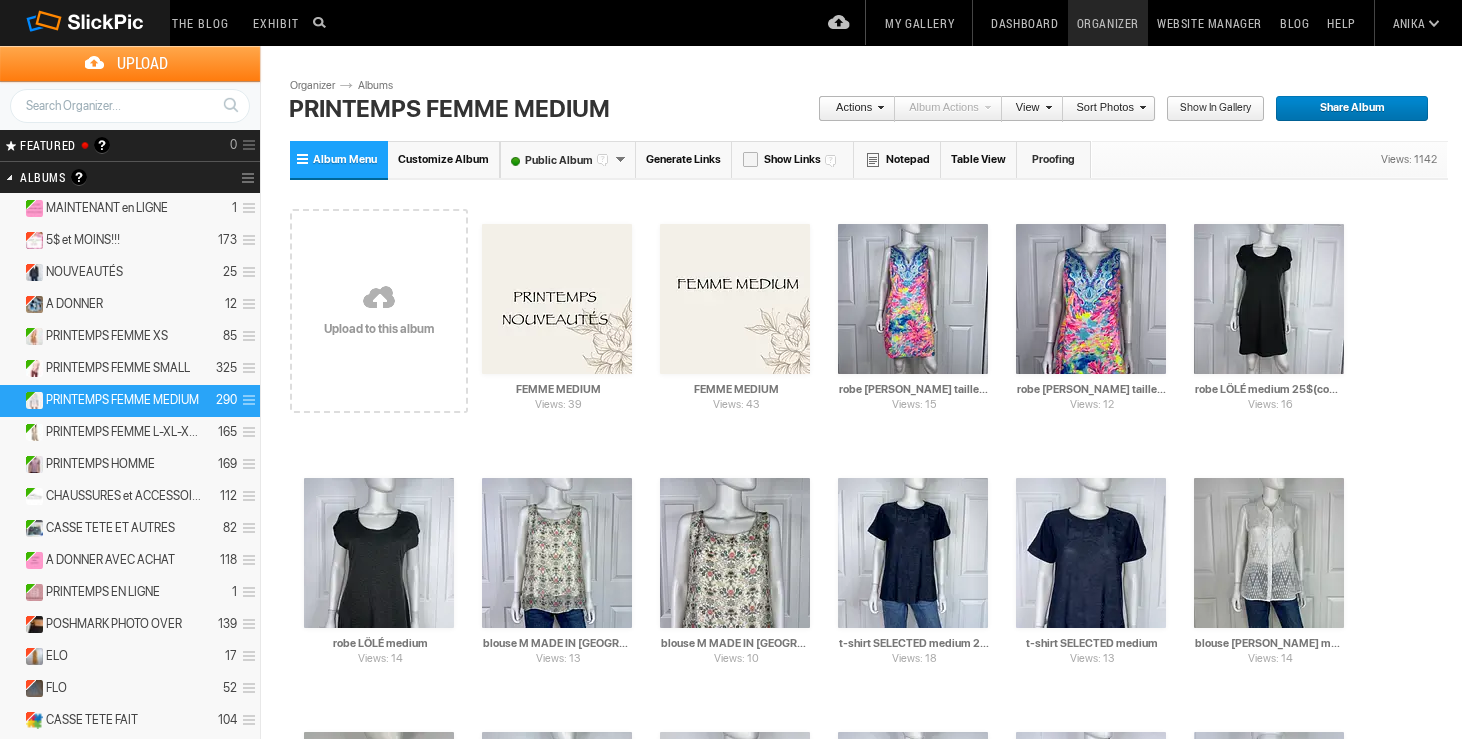 click on "Dashboard" at bounding box center (1024, 23) 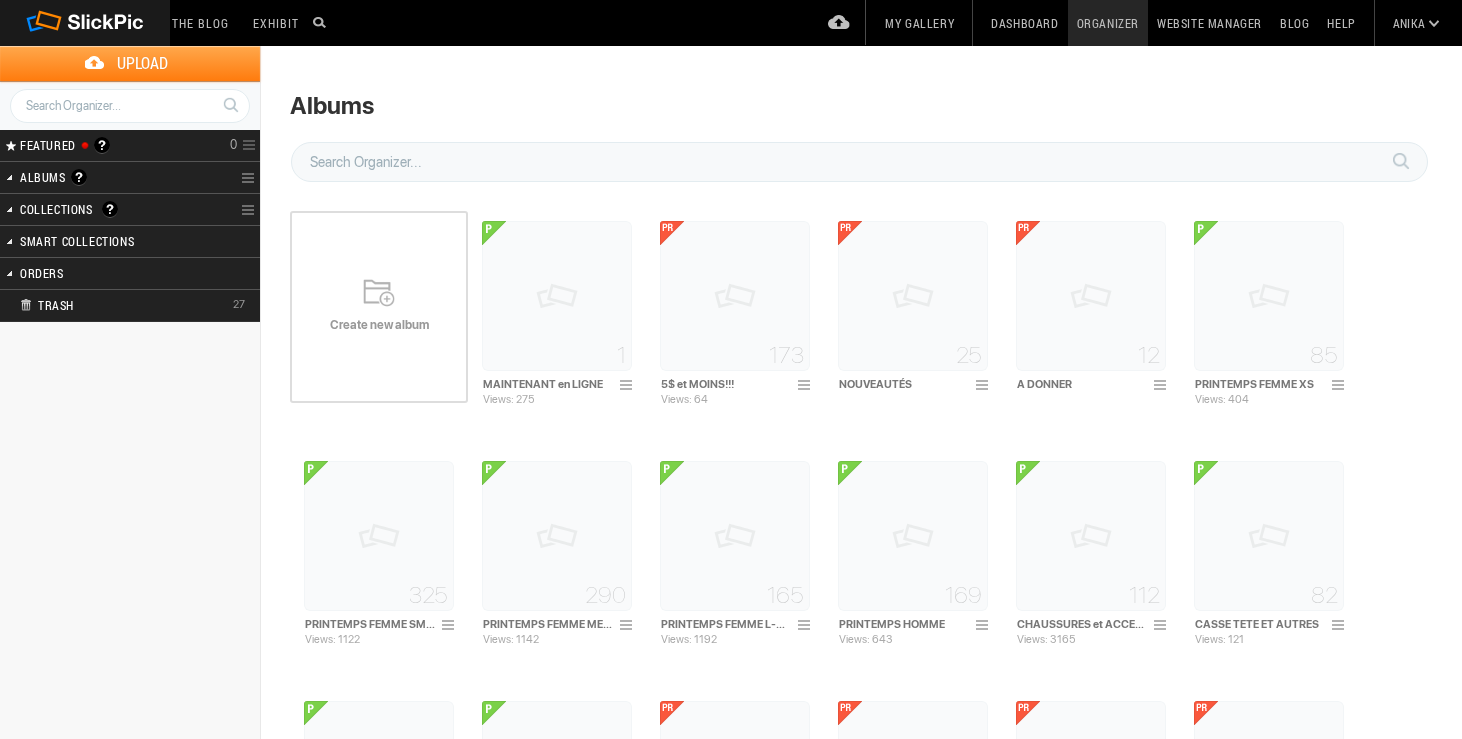 scroll, scrollTop: 0, scrollLeft: 0, axis: both 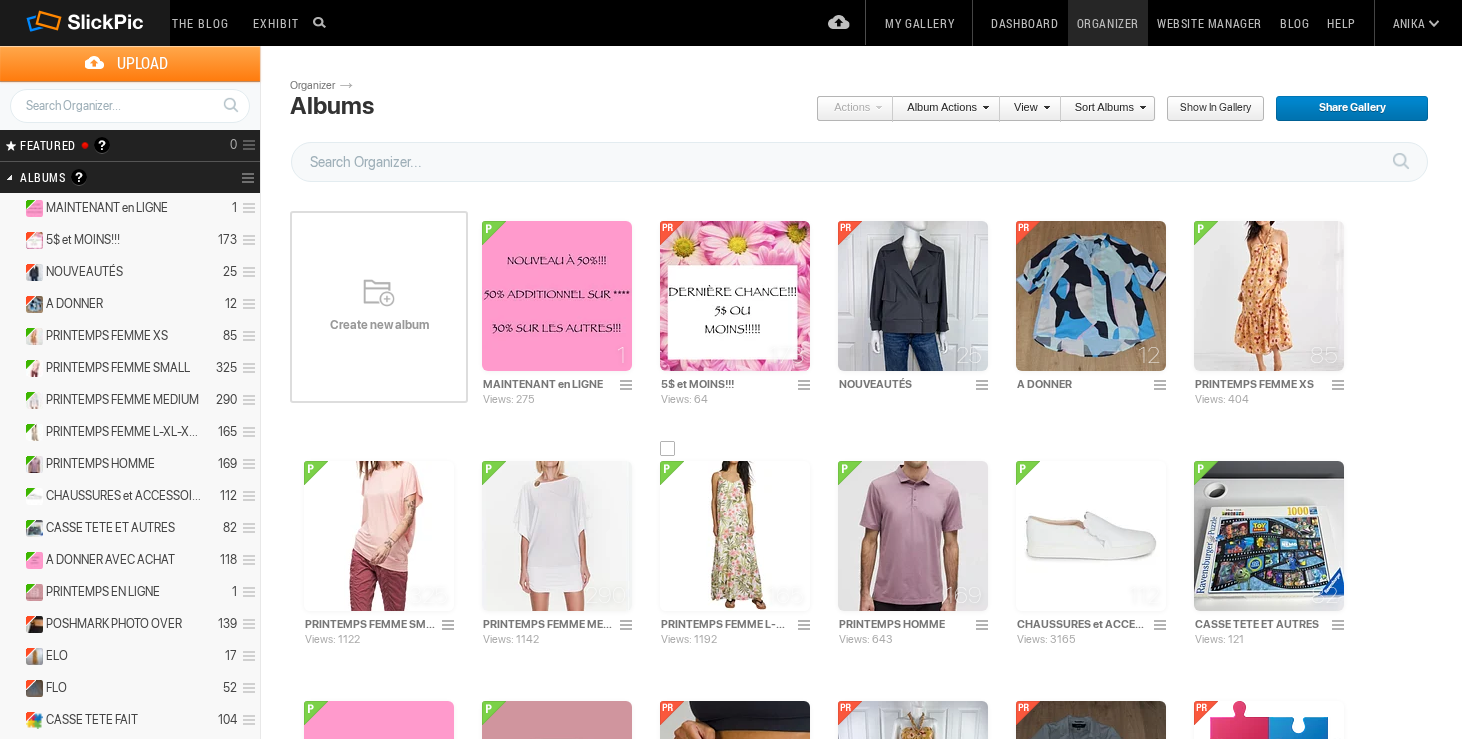 click at bounding box center [735, 536] 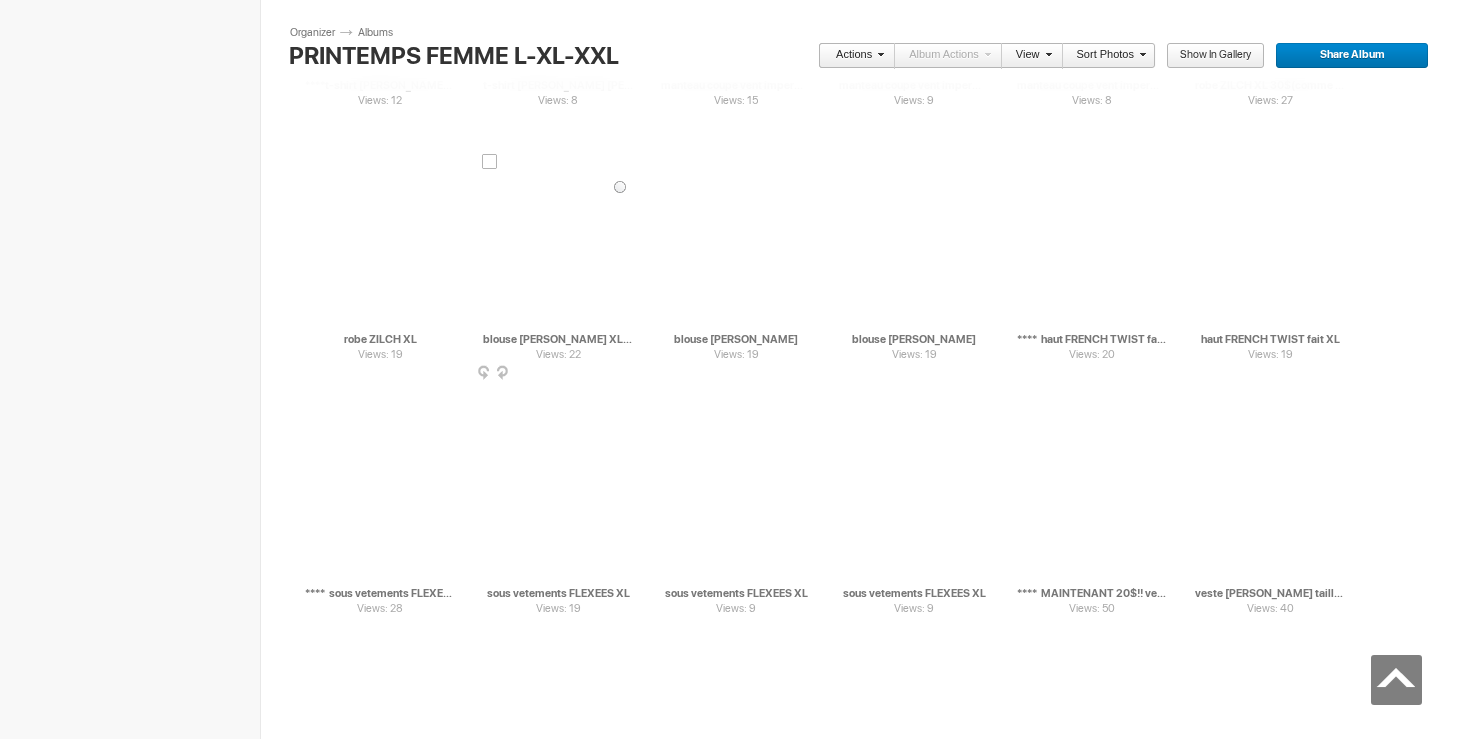 scroll, scrollTop: 5838, scrollLeft: 0, axis: vertical 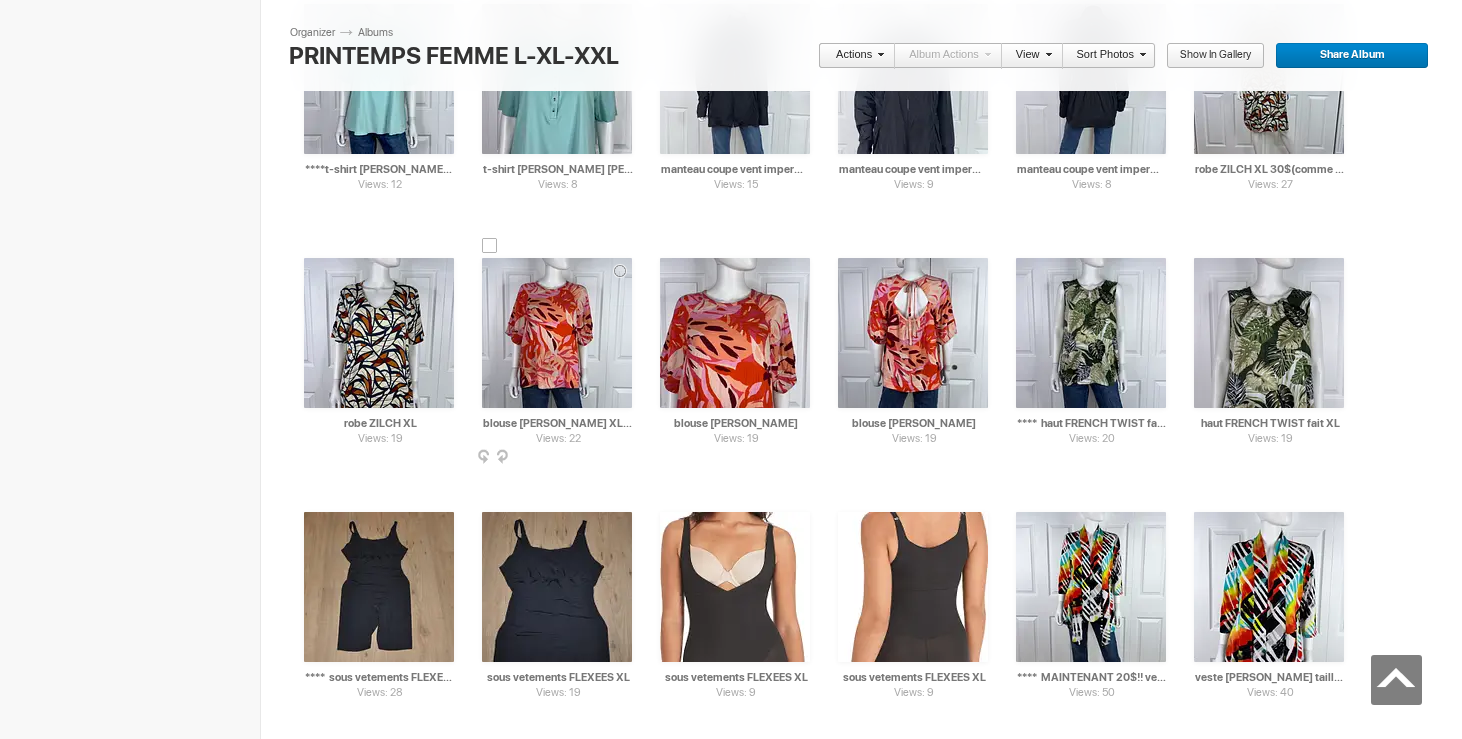 click at bounding box center (557, 333) 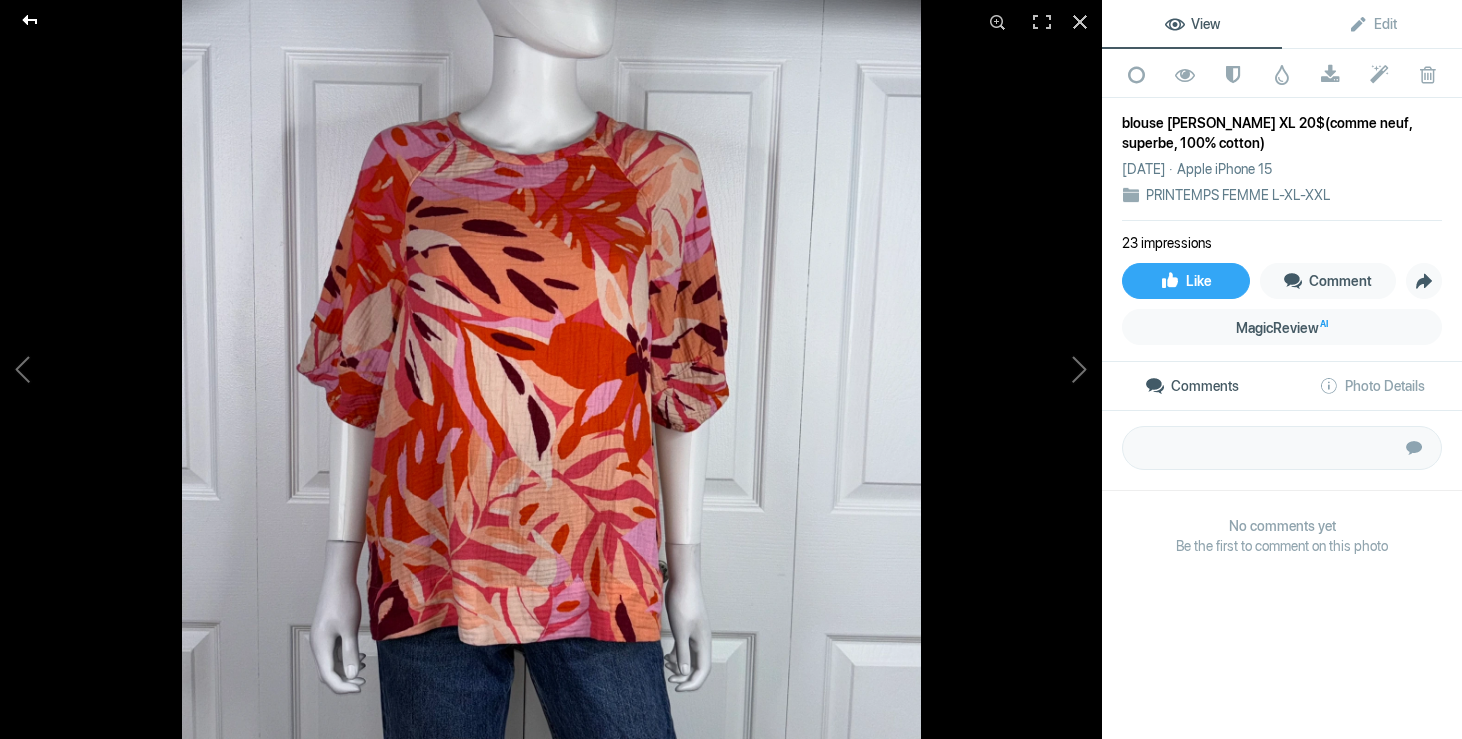 click 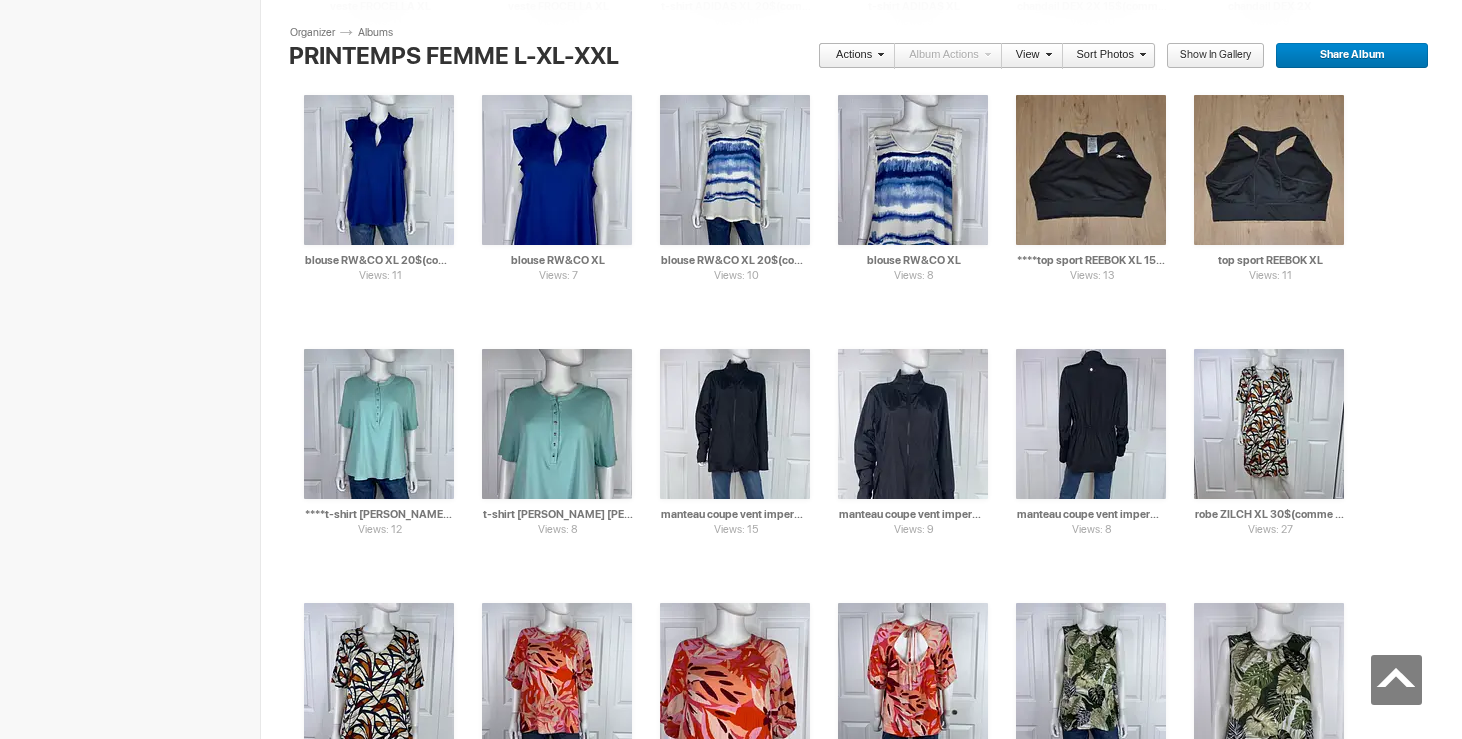 scroll, scrollTop: 5466, scrollLeft: 0, axis: vertical 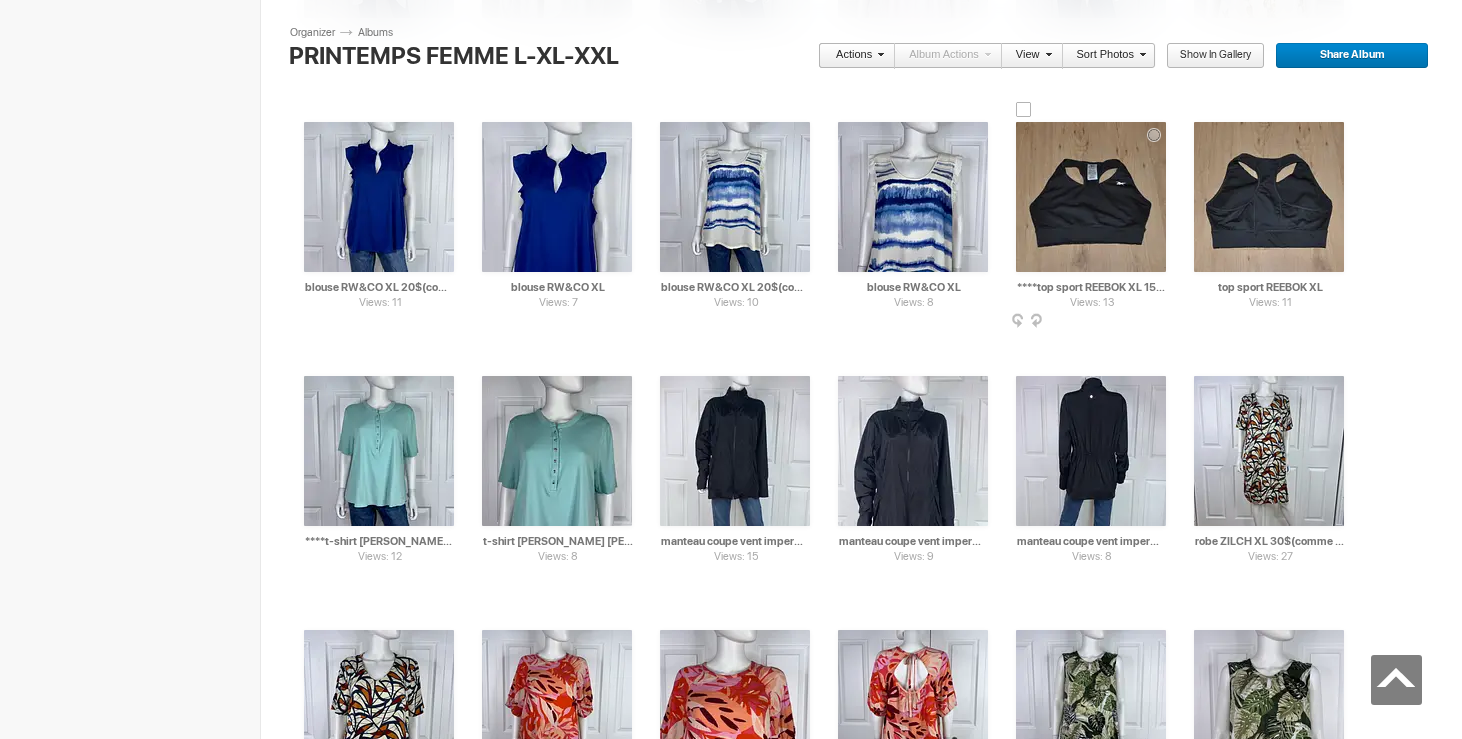 click at bounding box center (1091, 197) 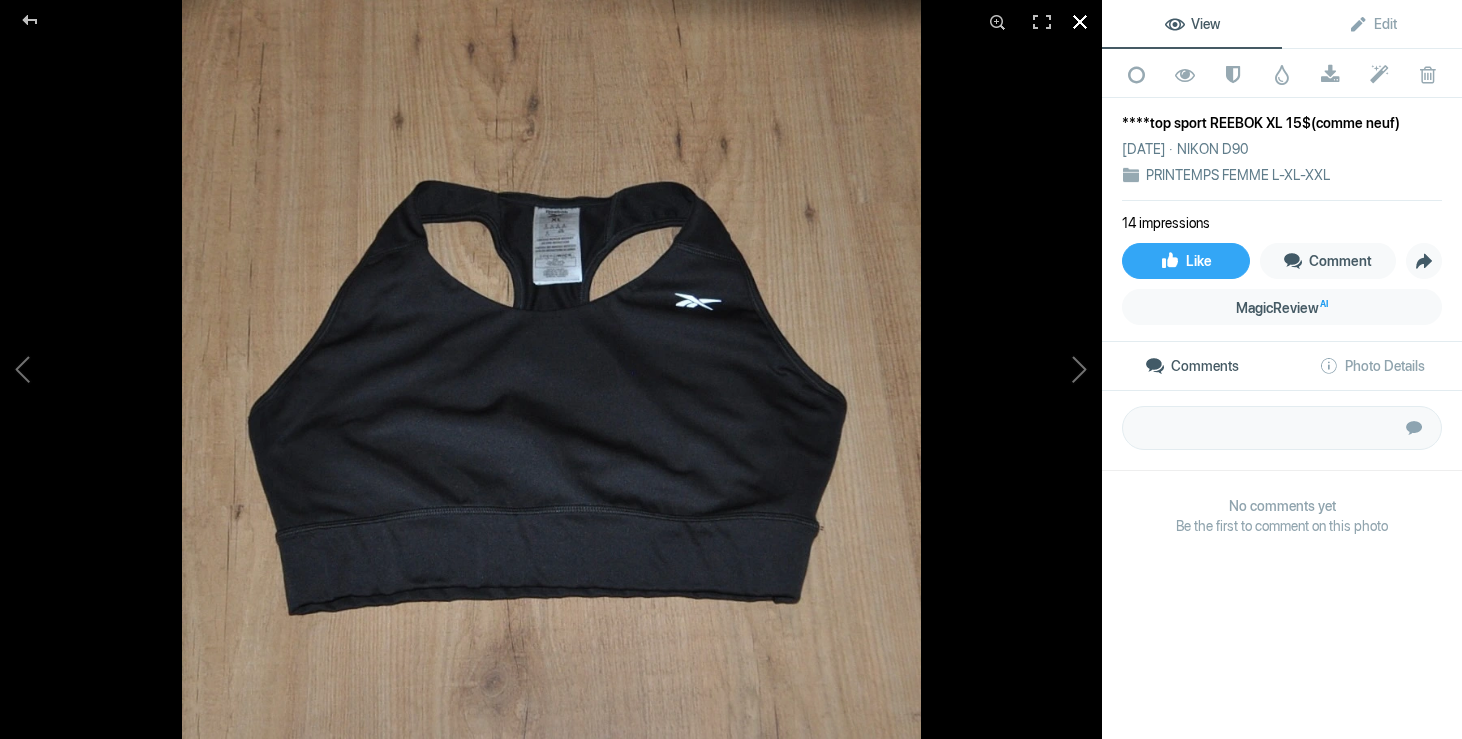 click 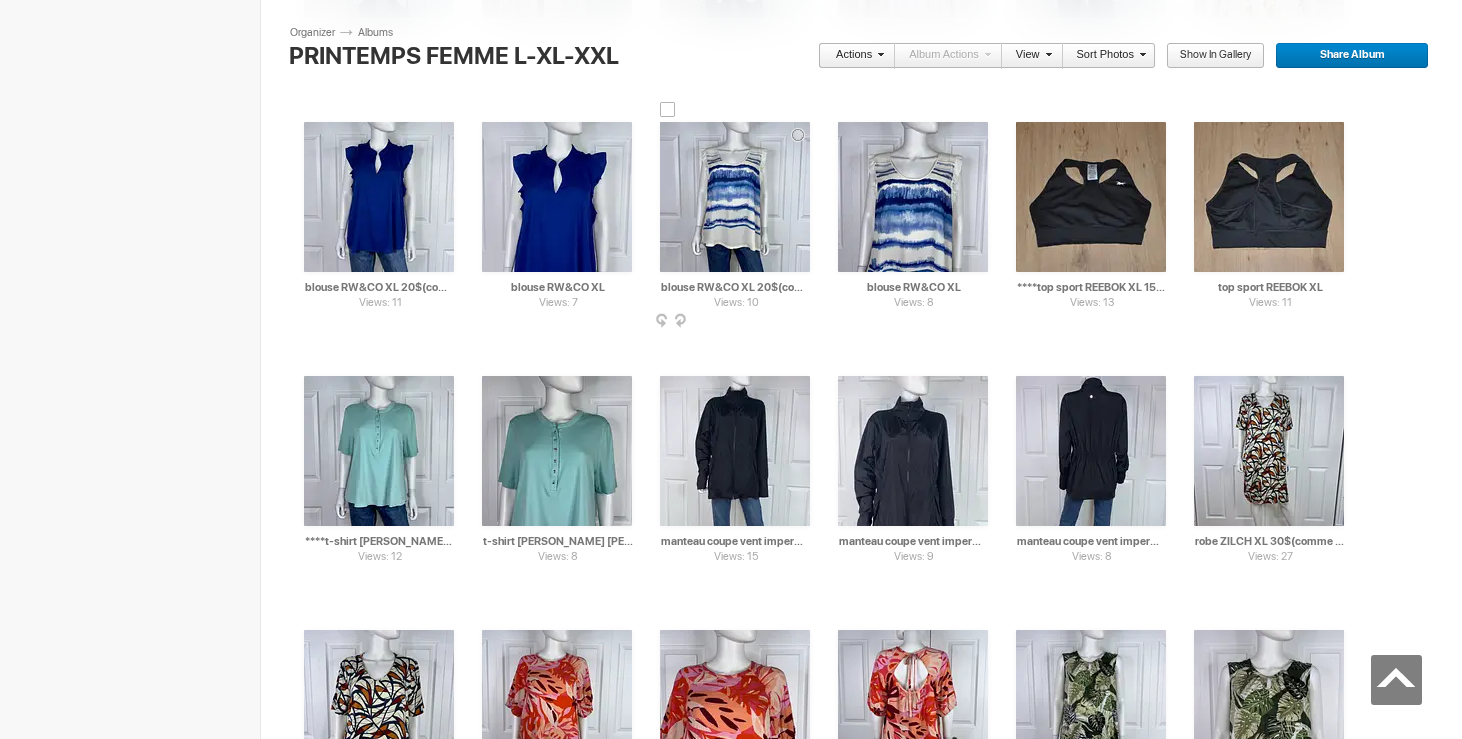 click at bounding box center (735, 197) 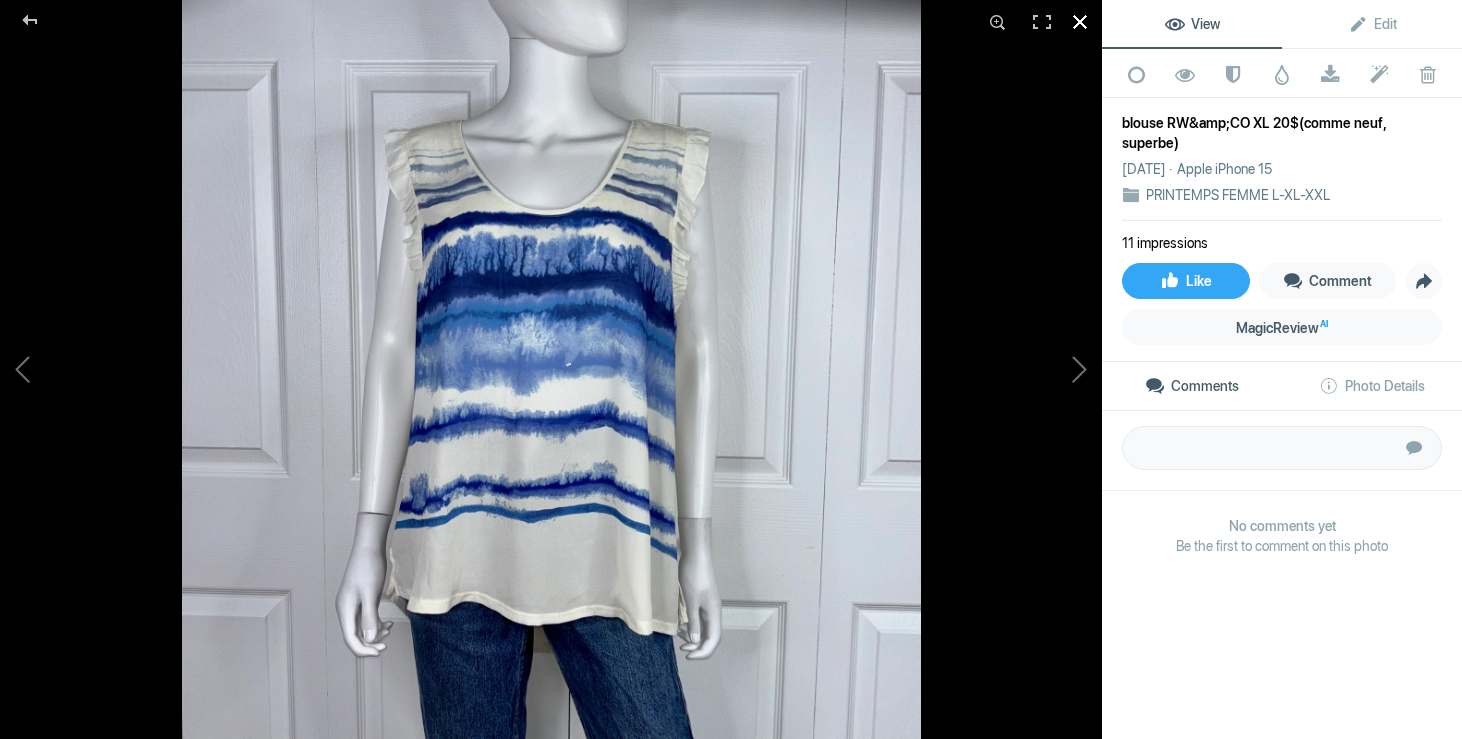 click 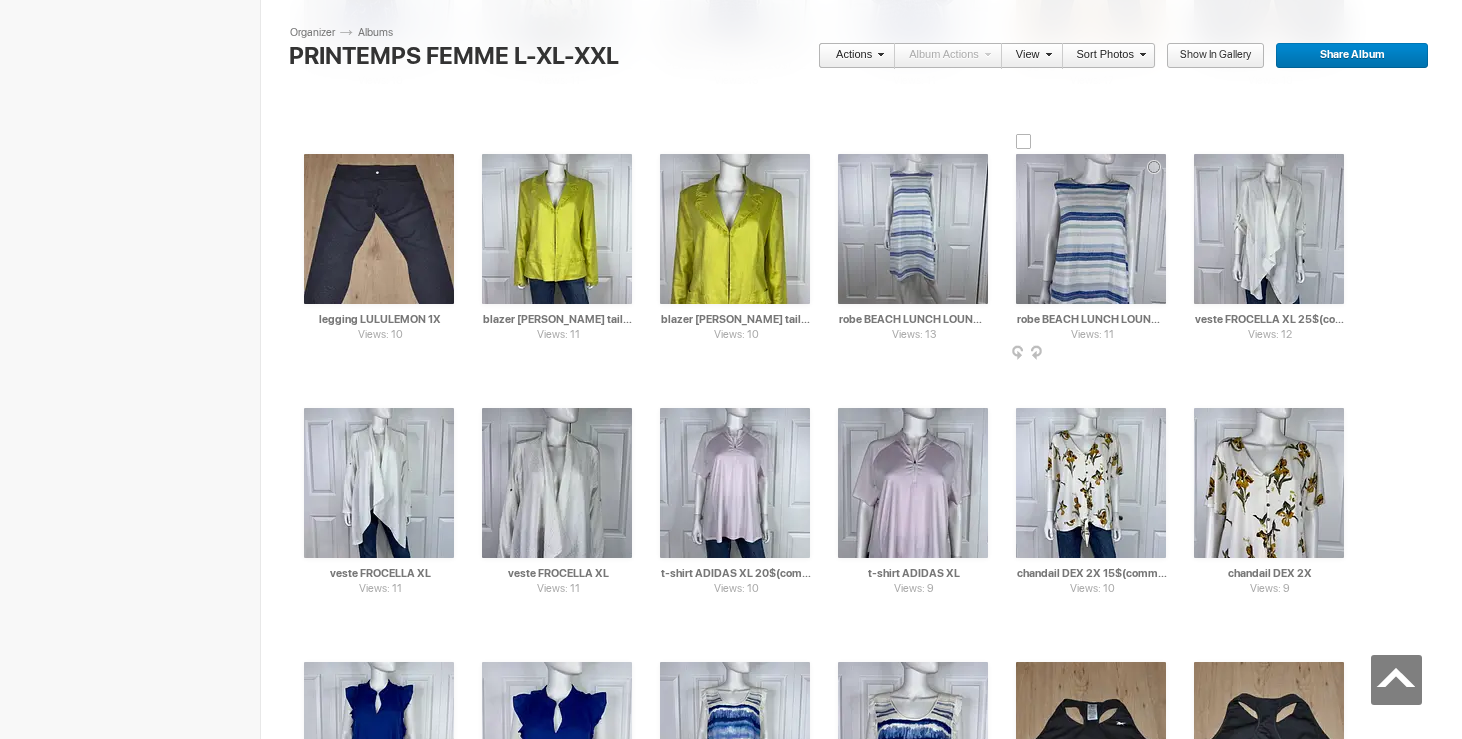 scroll, scrollTop: 4903, scrollLeft: 0, axis: vertical 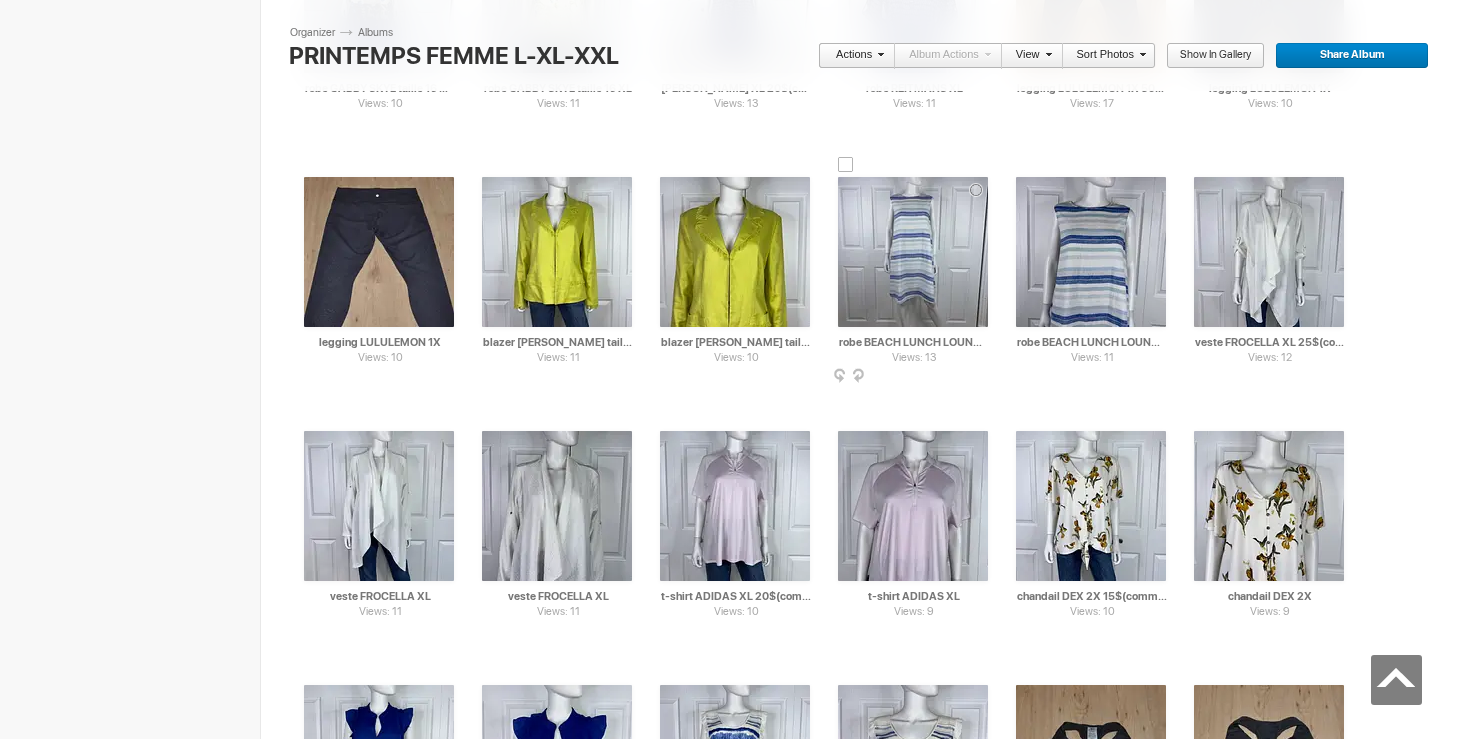 click on "Views: 13 AI robe BEACH LUNCH LOUNGE XL 30$(comme neuf, payé 130$
HTML:
Direct:
Forum:
Photo ID:
22658861
More..." at bounding box center [913, 264] 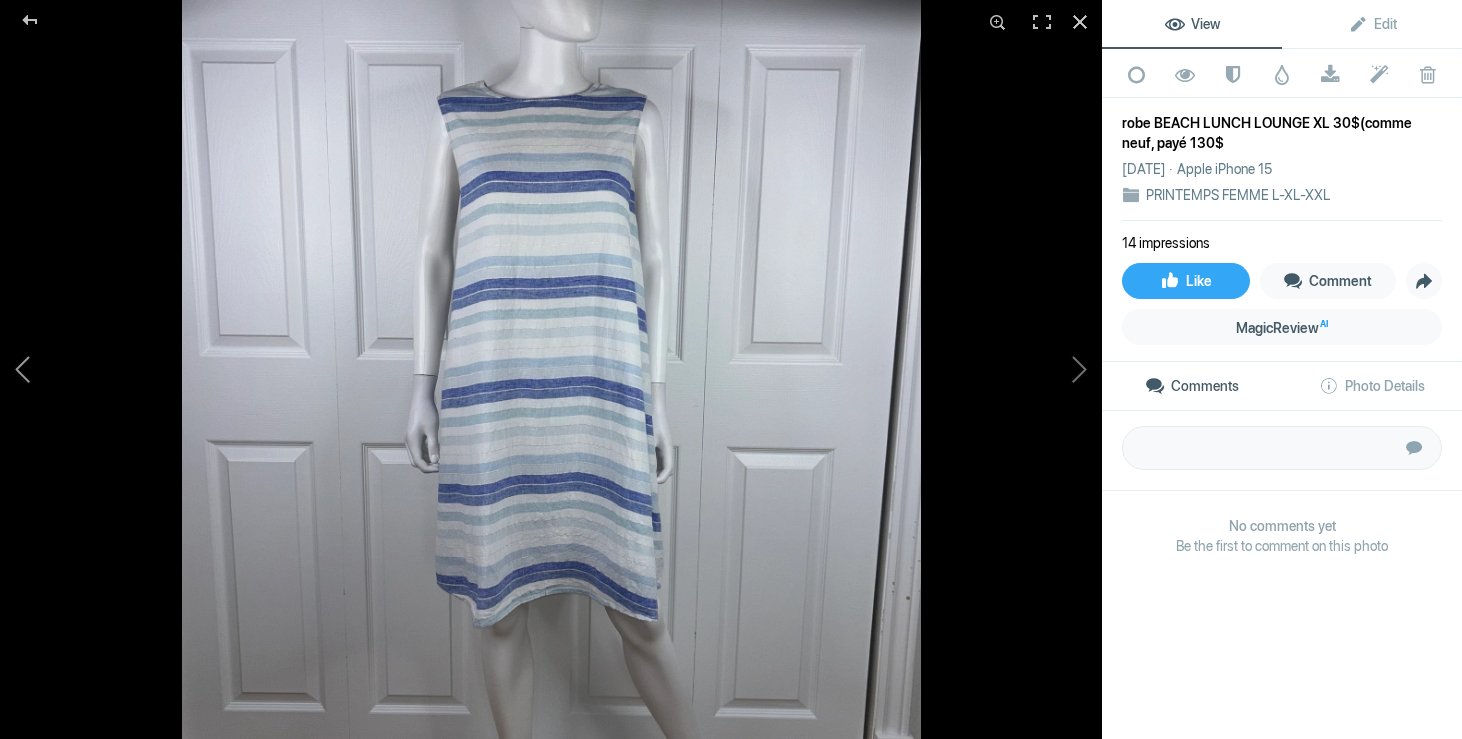 click 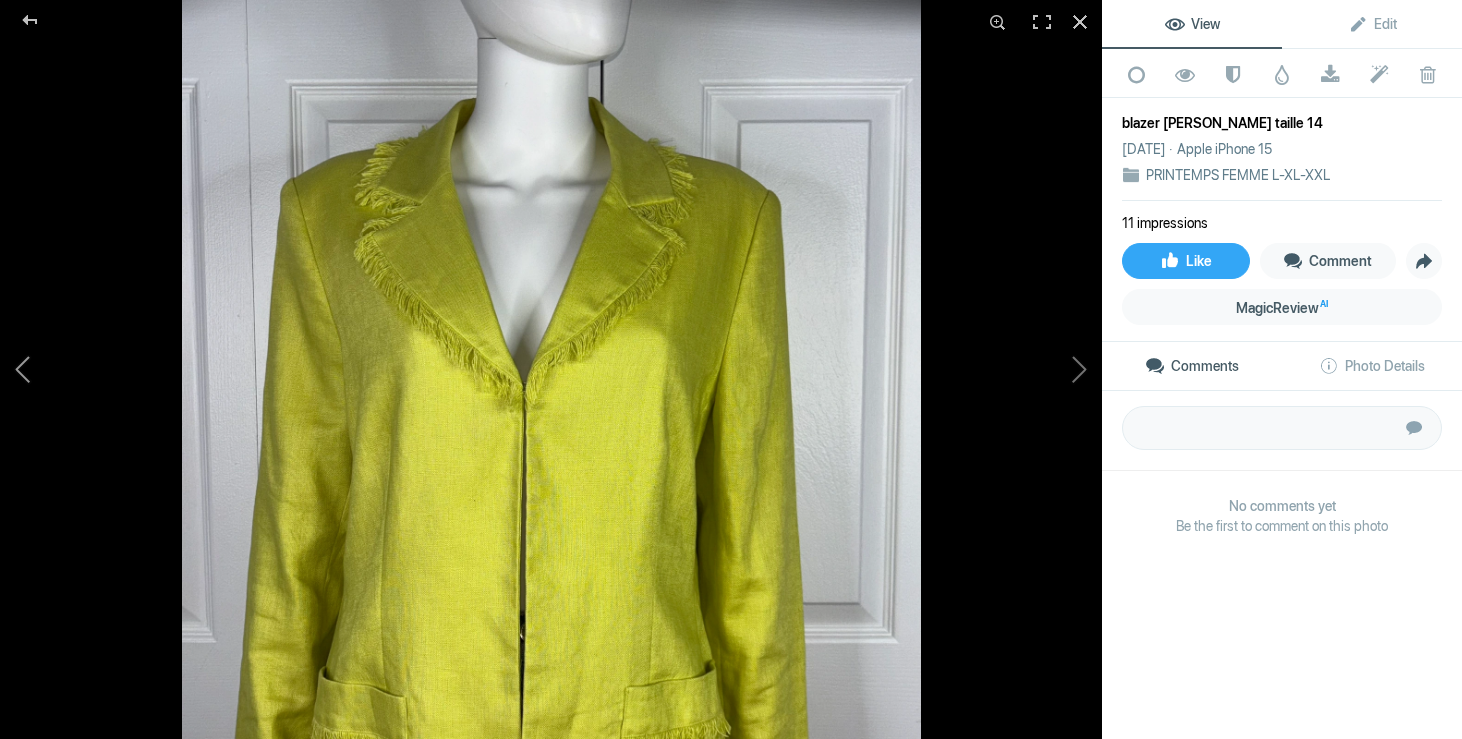 click 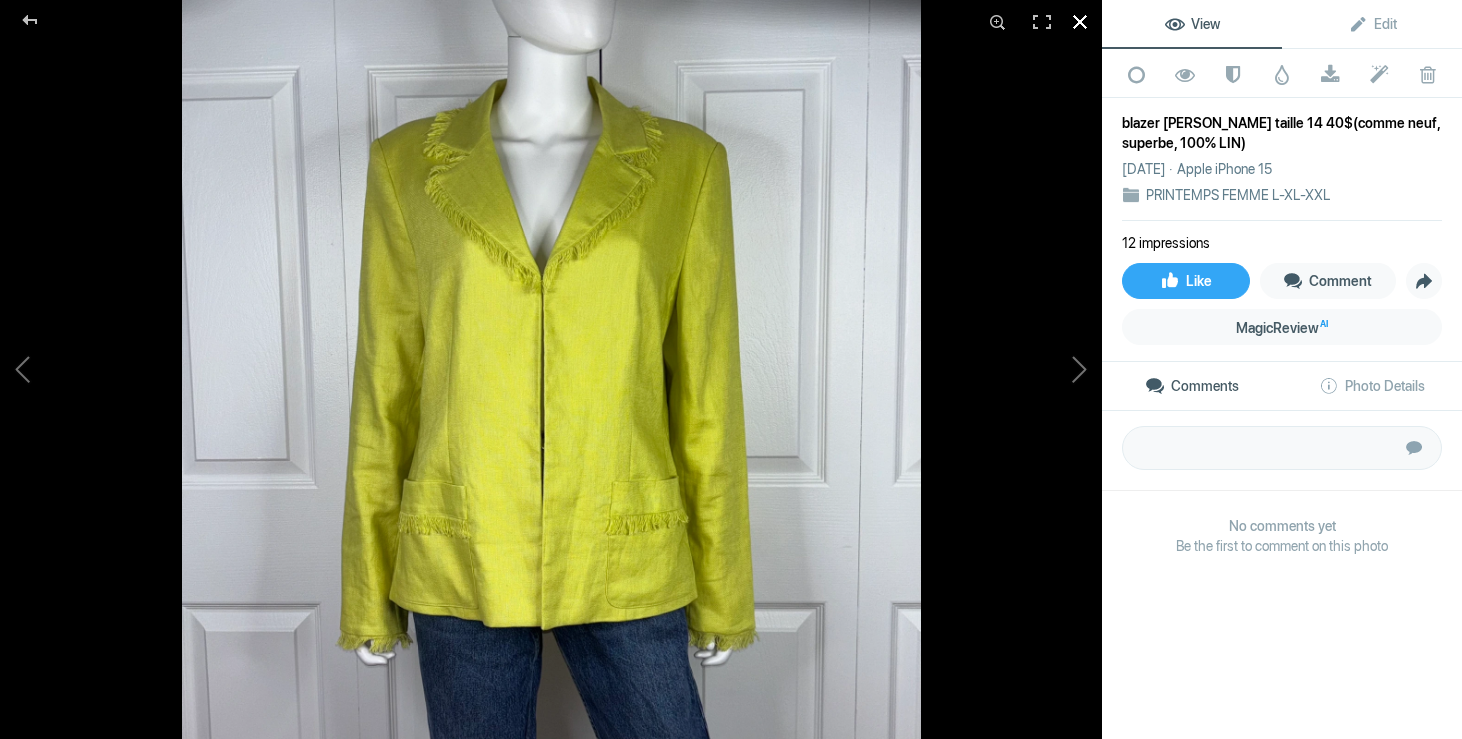 click 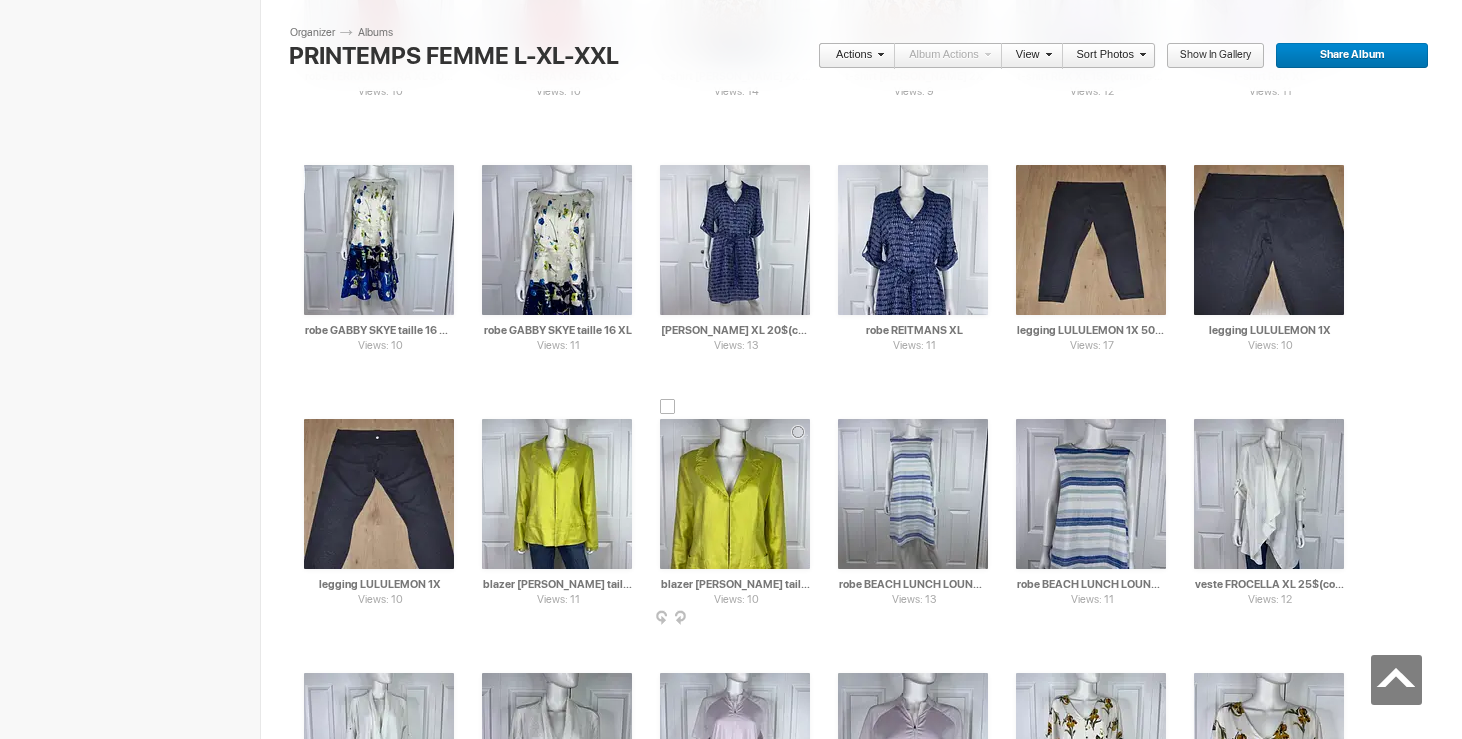 scroll, scrollTop: 4530, scrollLeft: 0, axis: vertical 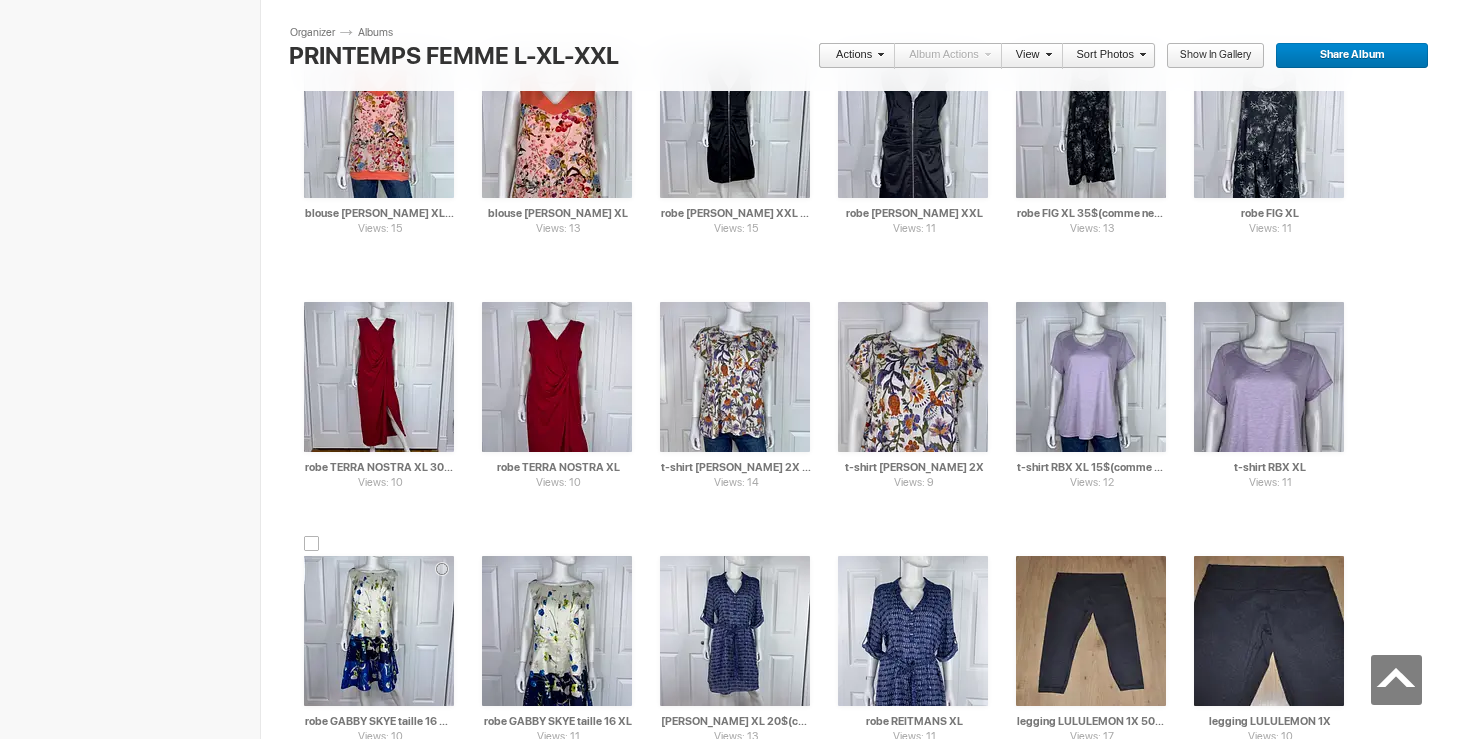 click at bounding box center [379, 631] 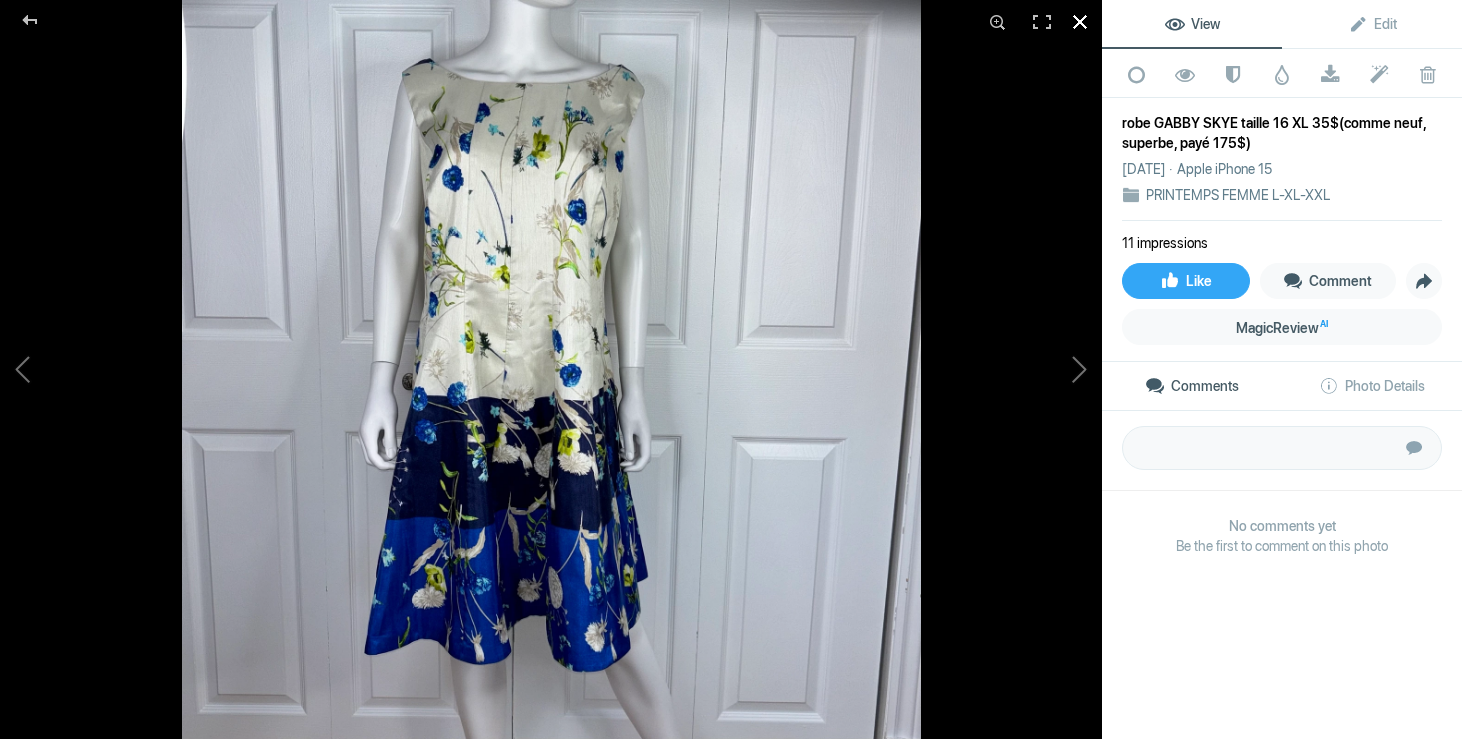 click 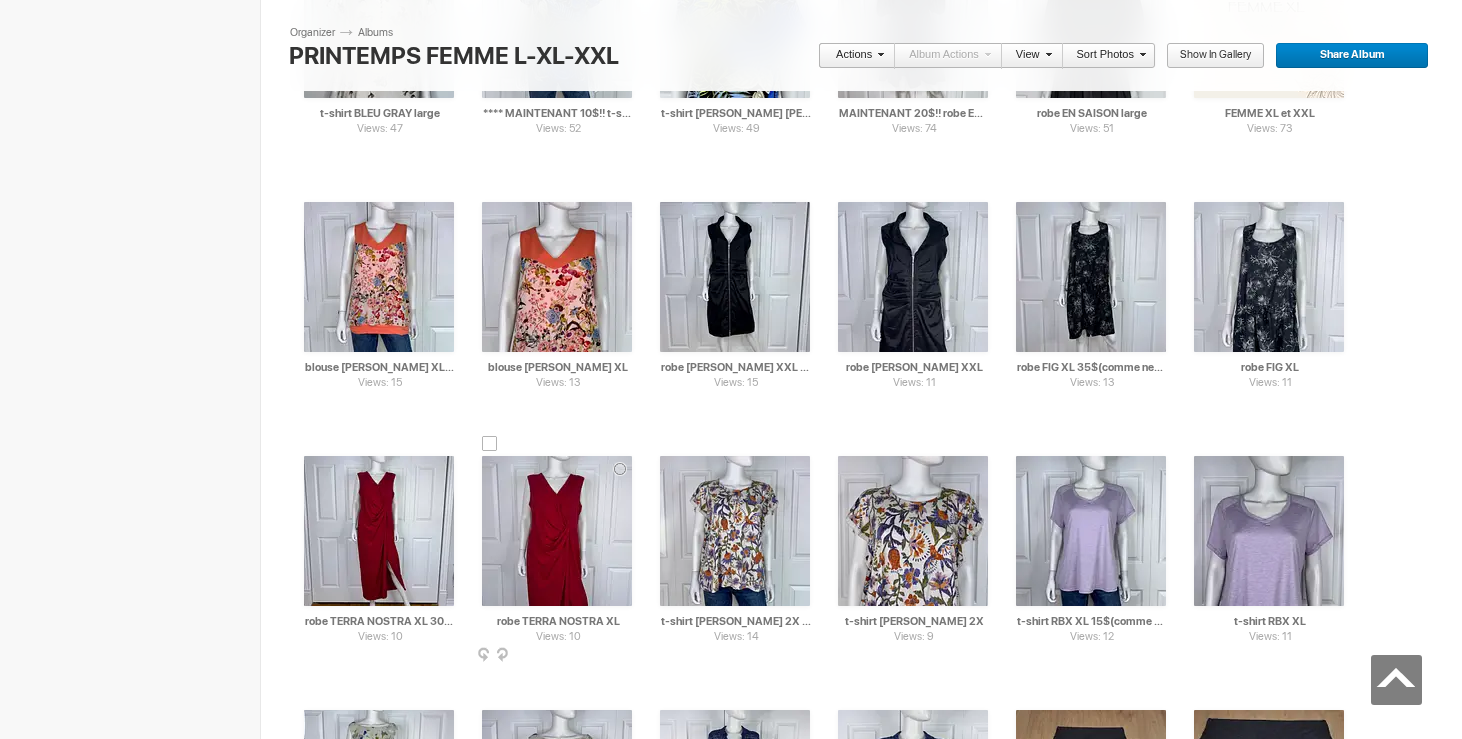 scroll, scrollTop: 4114, scrollLeft: 0, axis: vertical 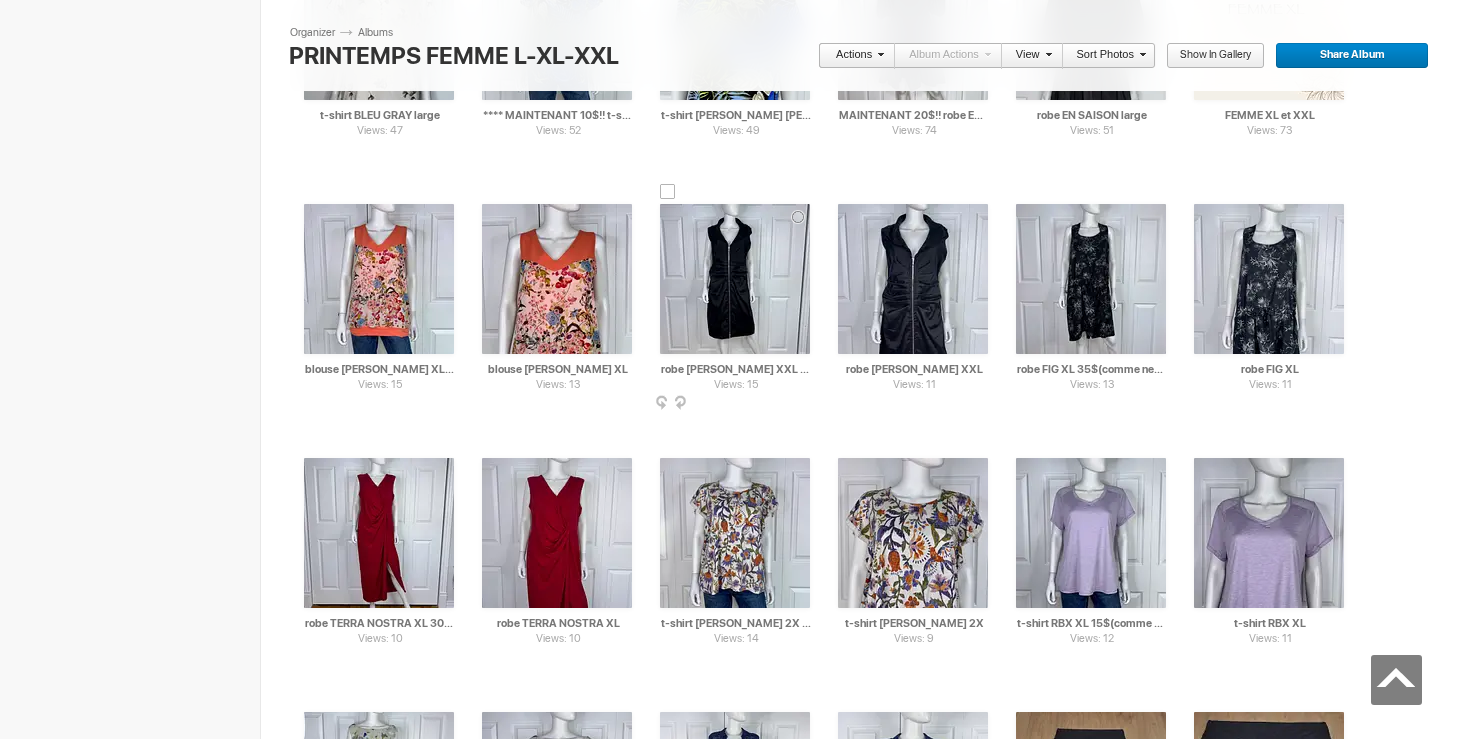 click at bounding box center (735, 279) 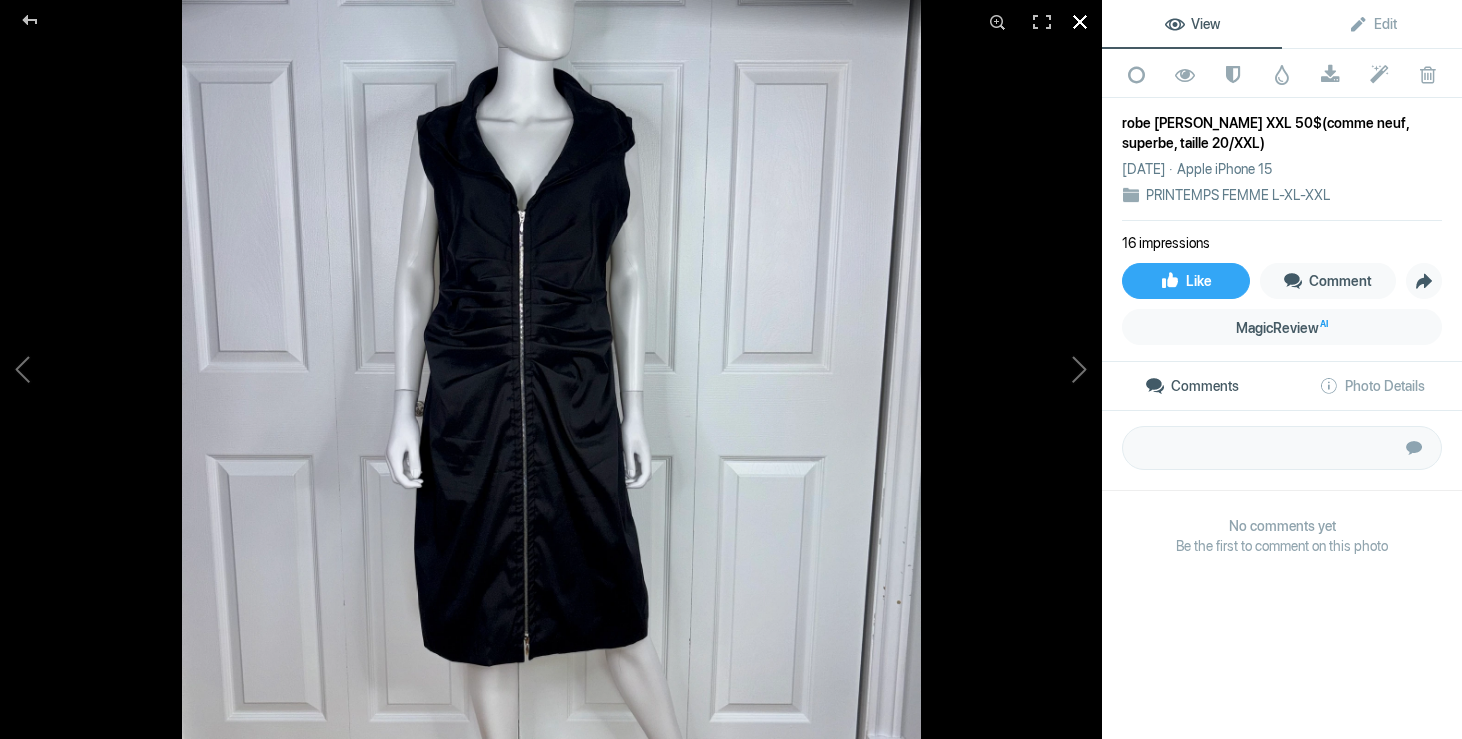 click 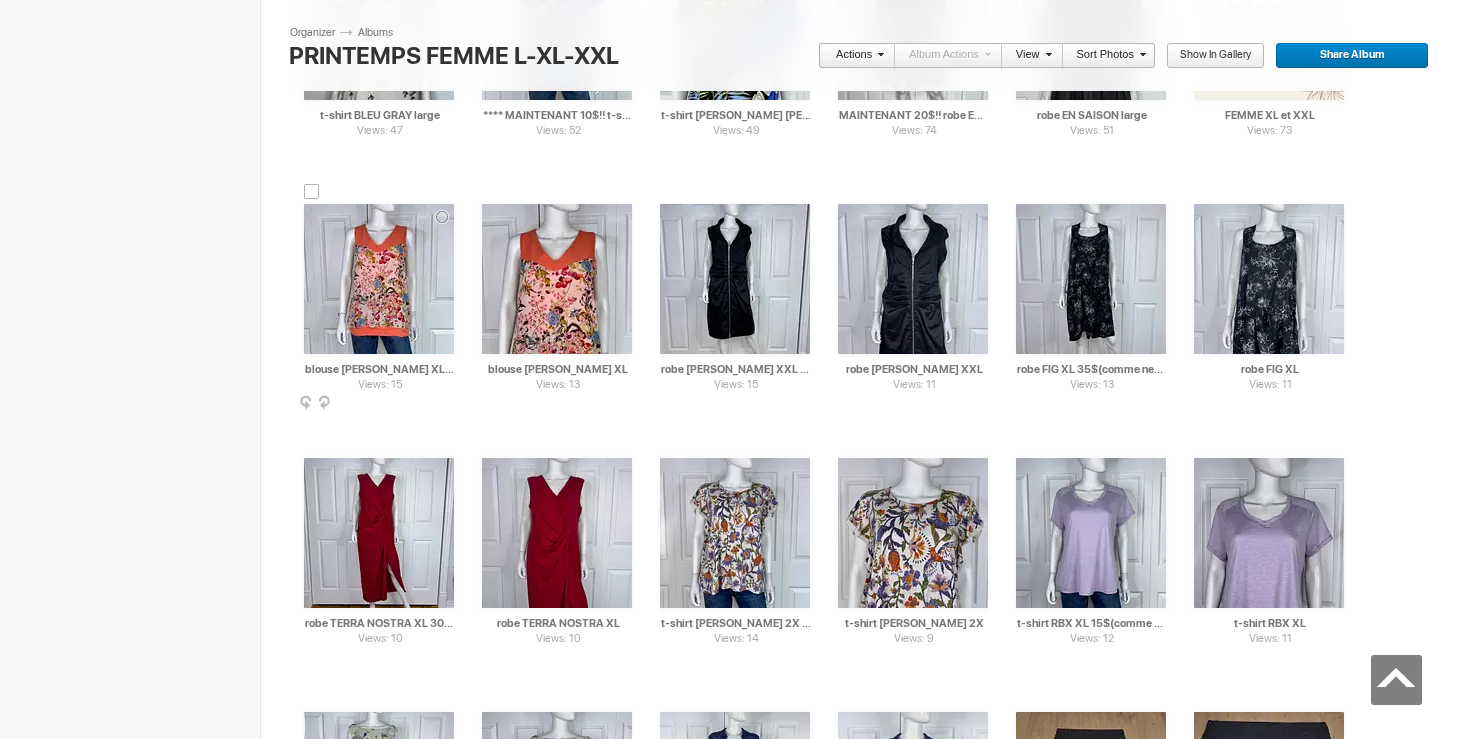 click at bounding box center [379, 279] 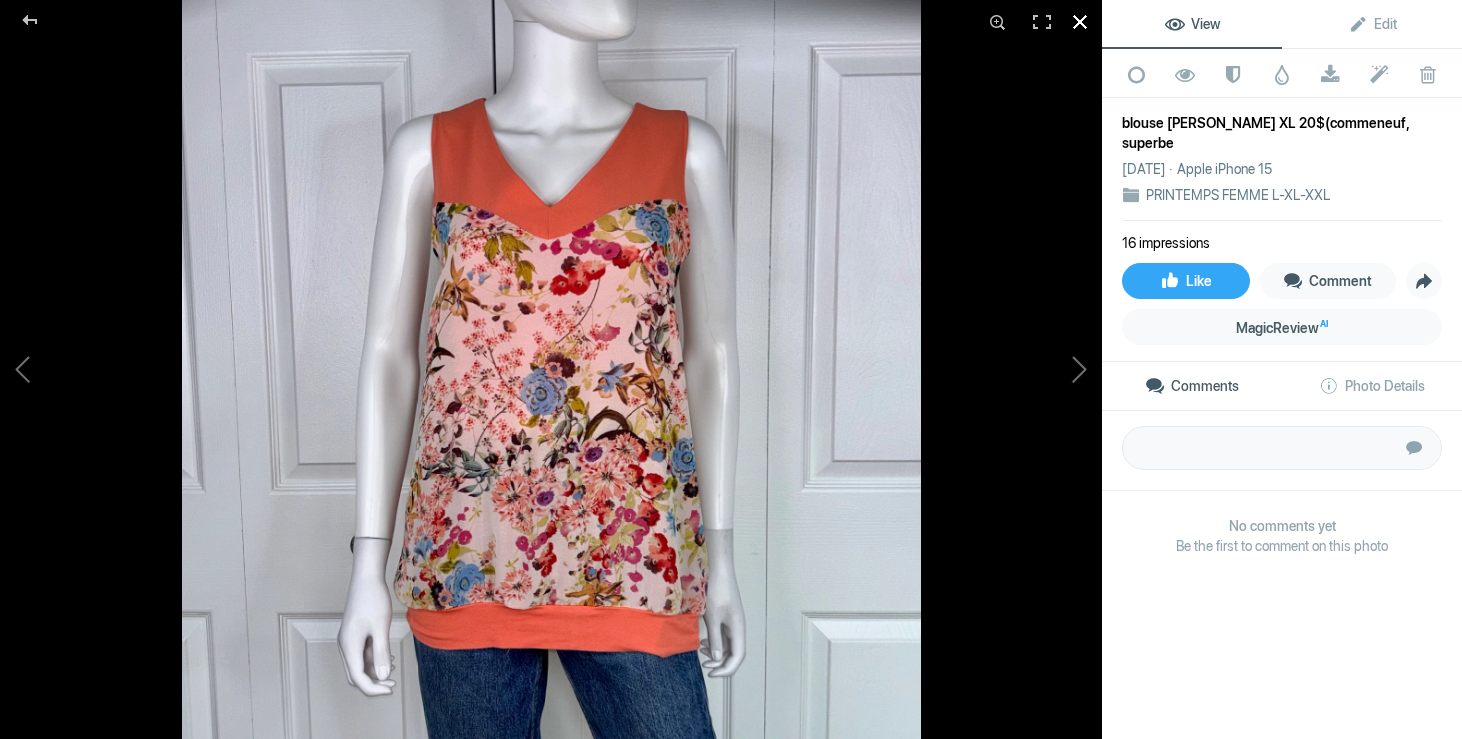 click 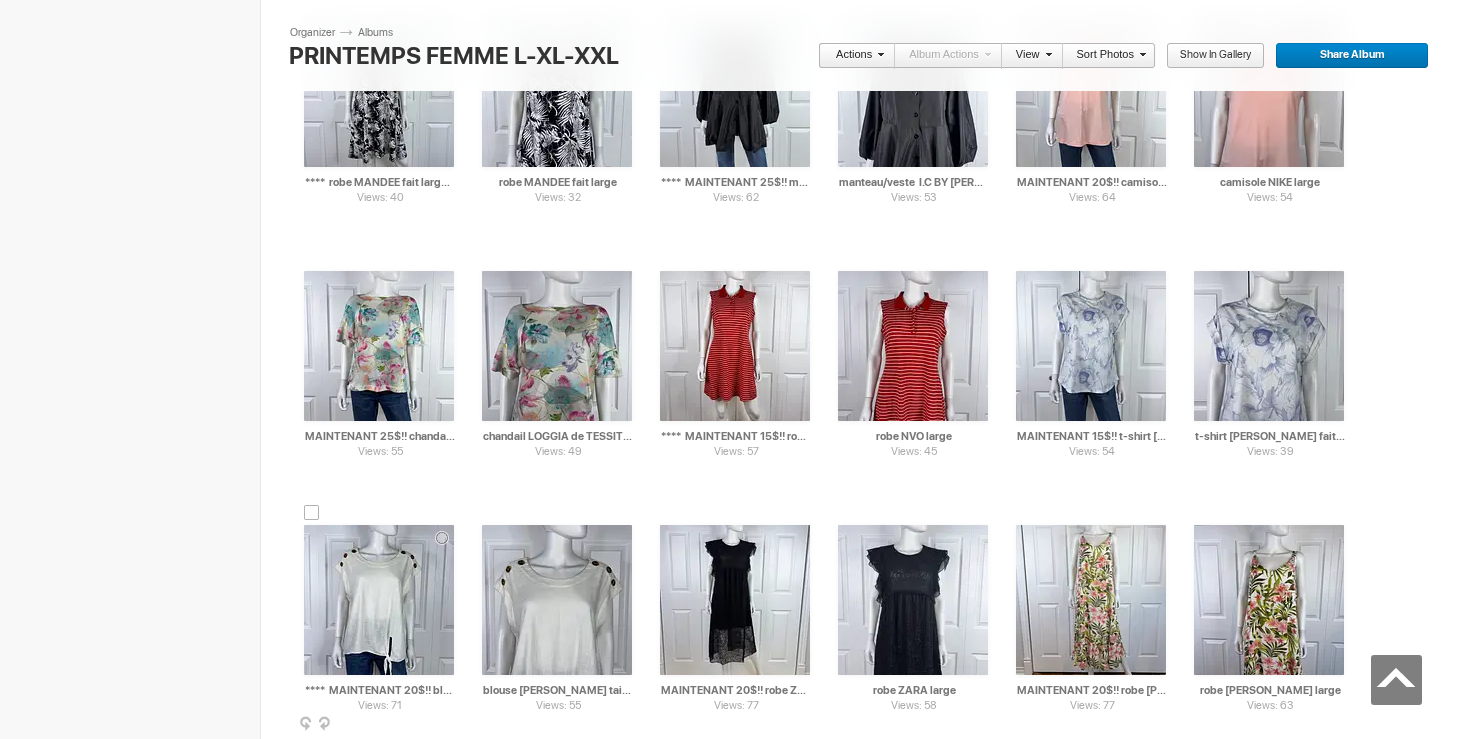 scroll, scrollTop: 2689, scrollLeft: 0, axis: vertical 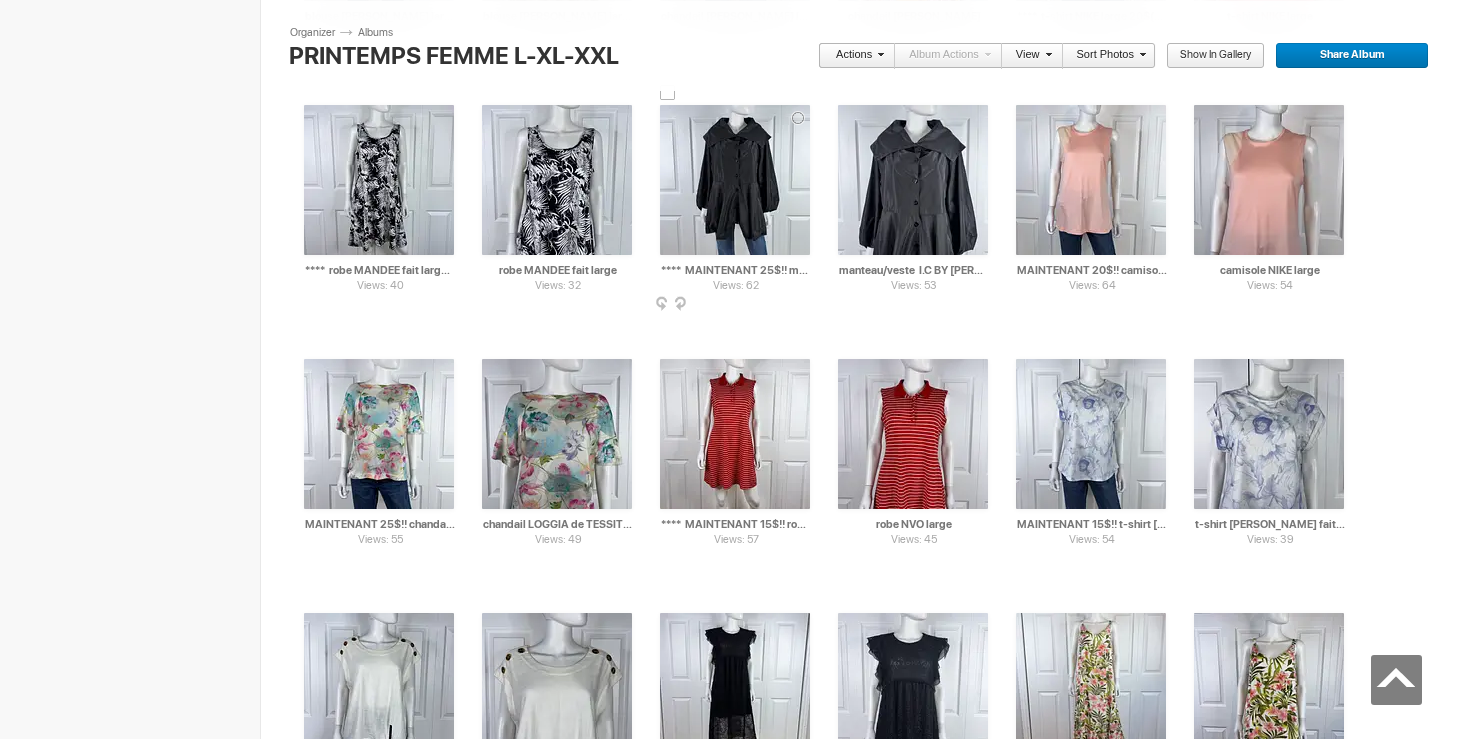 click at bounding box center (735, 180) 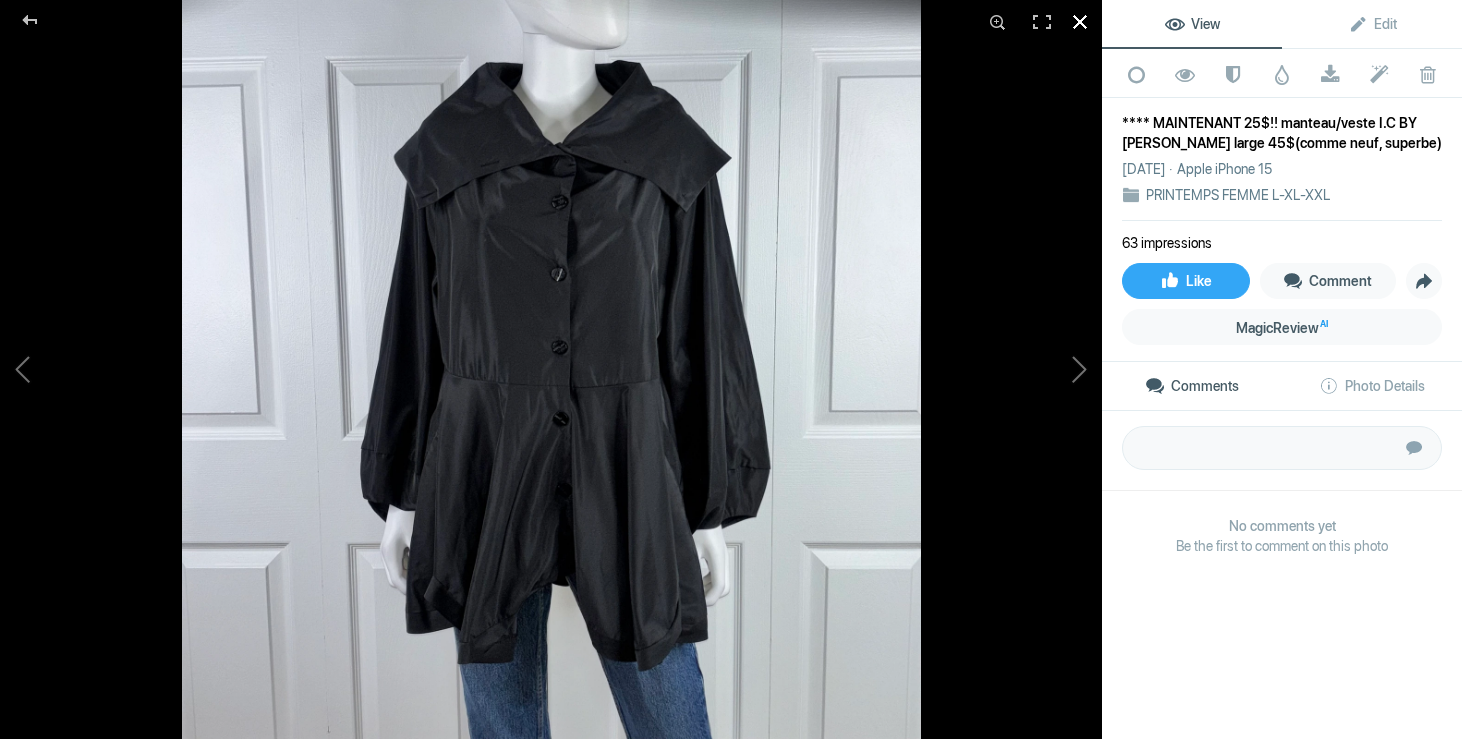 click 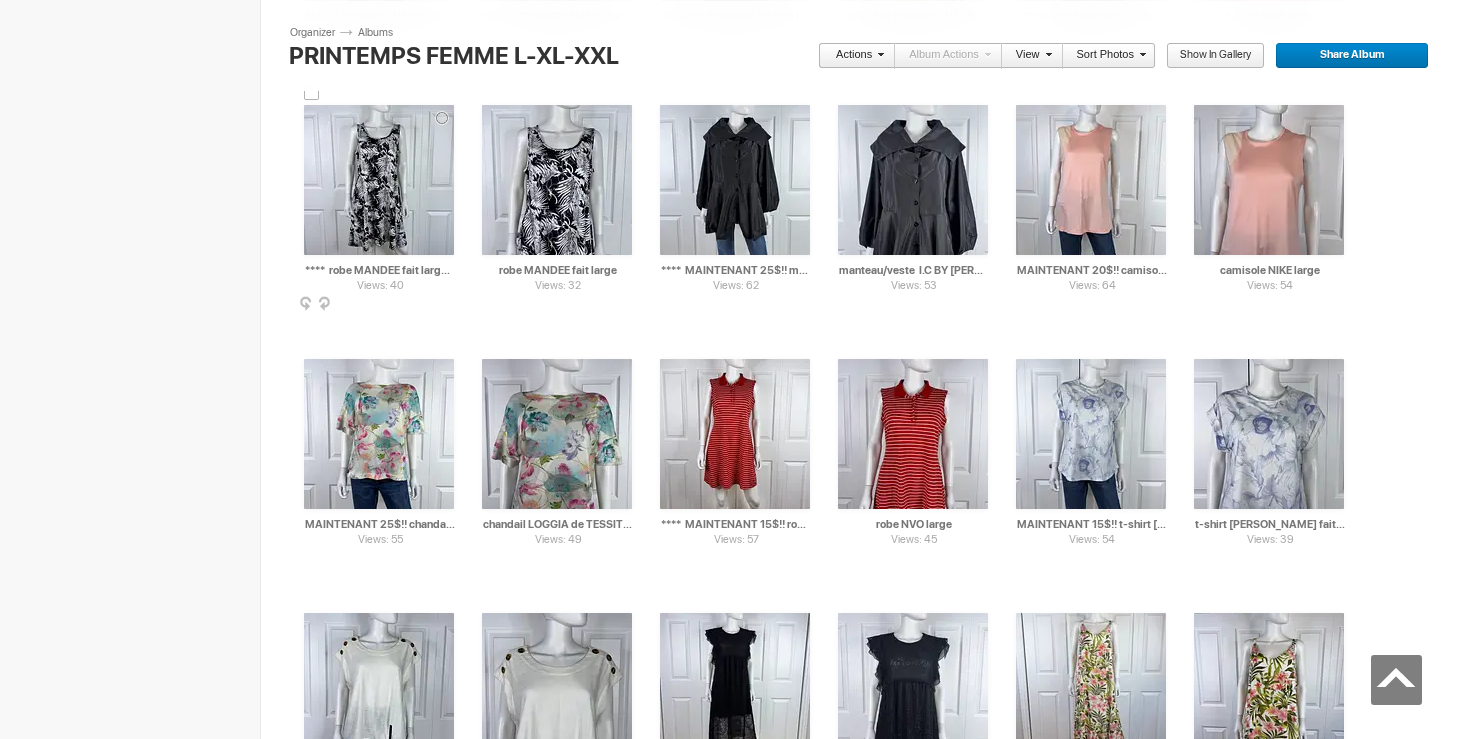 click at bounding box center [379, 180] 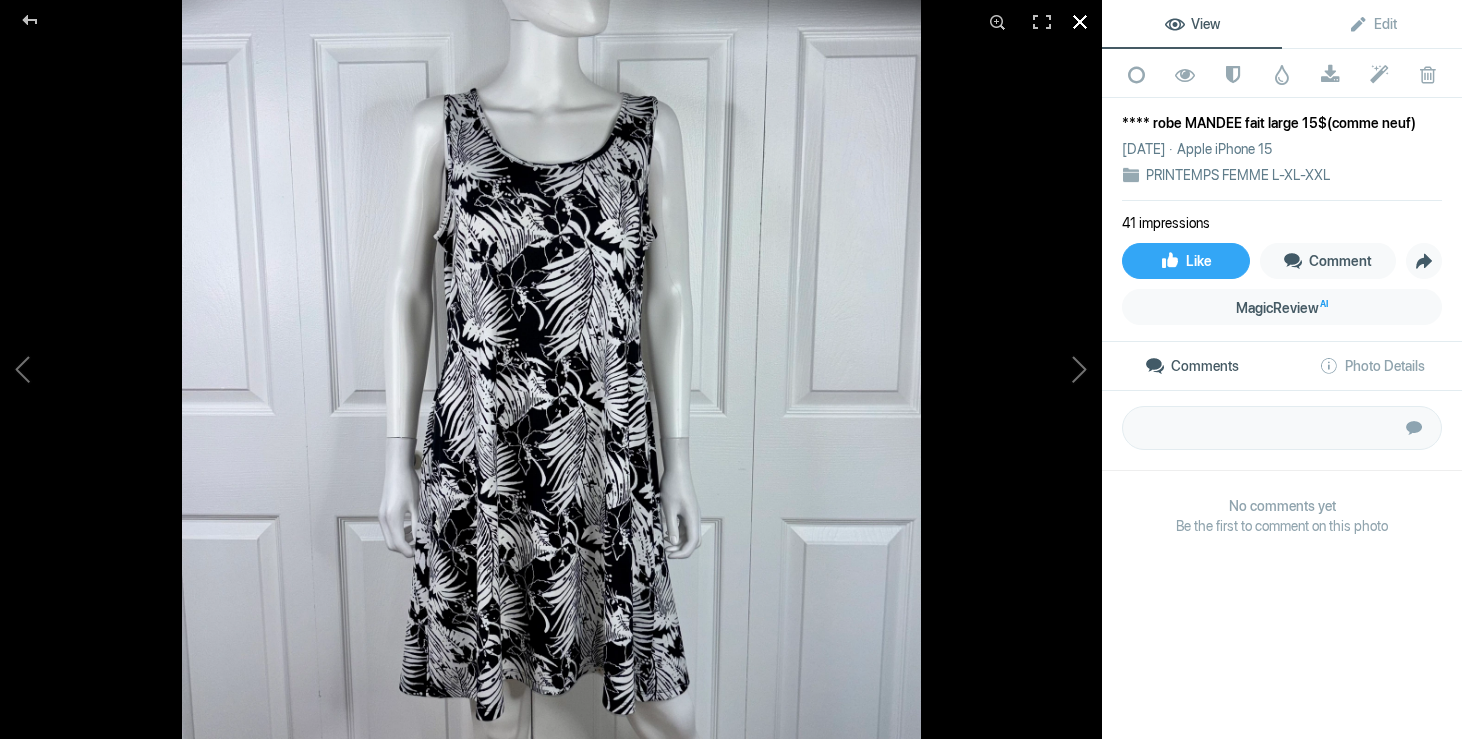 click 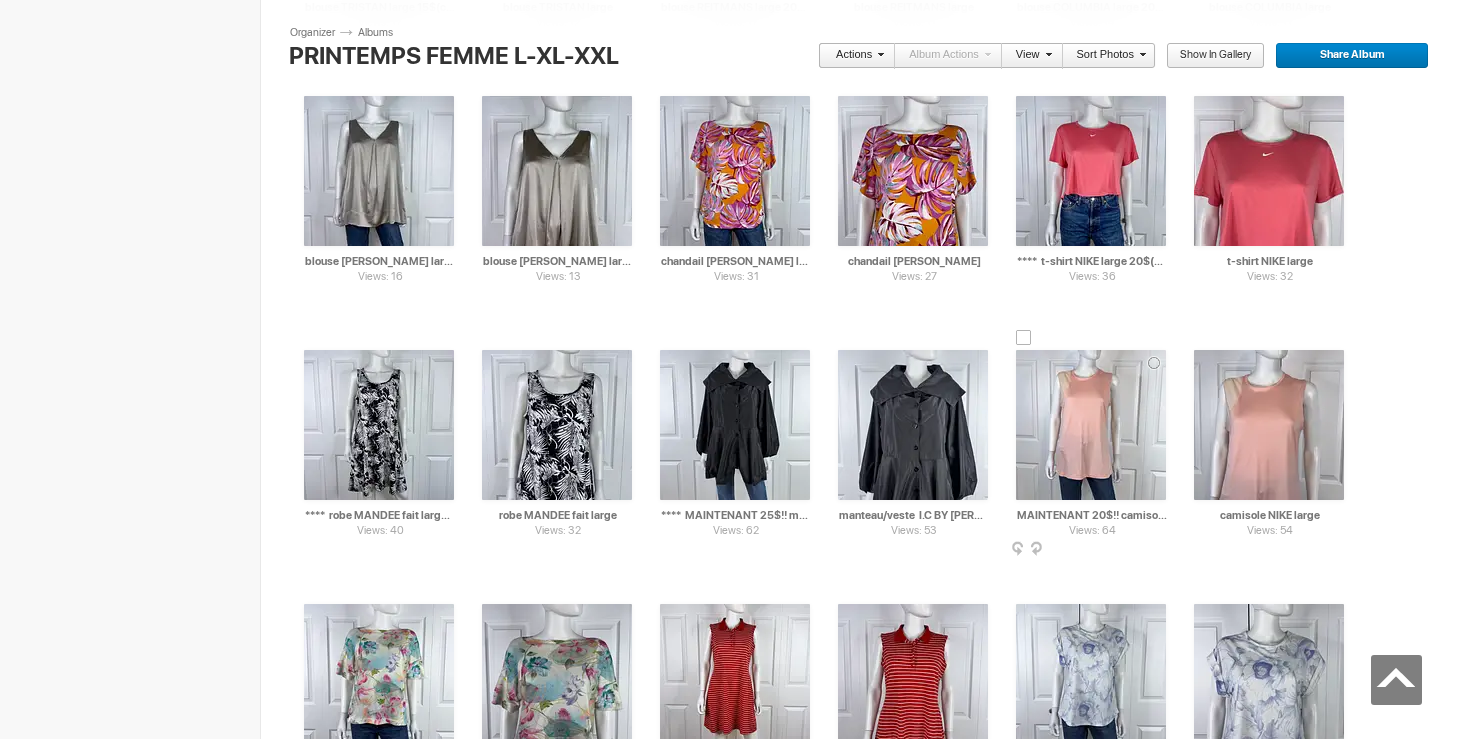scroll, scrollTop: 2338, scrollLeft: 0, axis: vertical 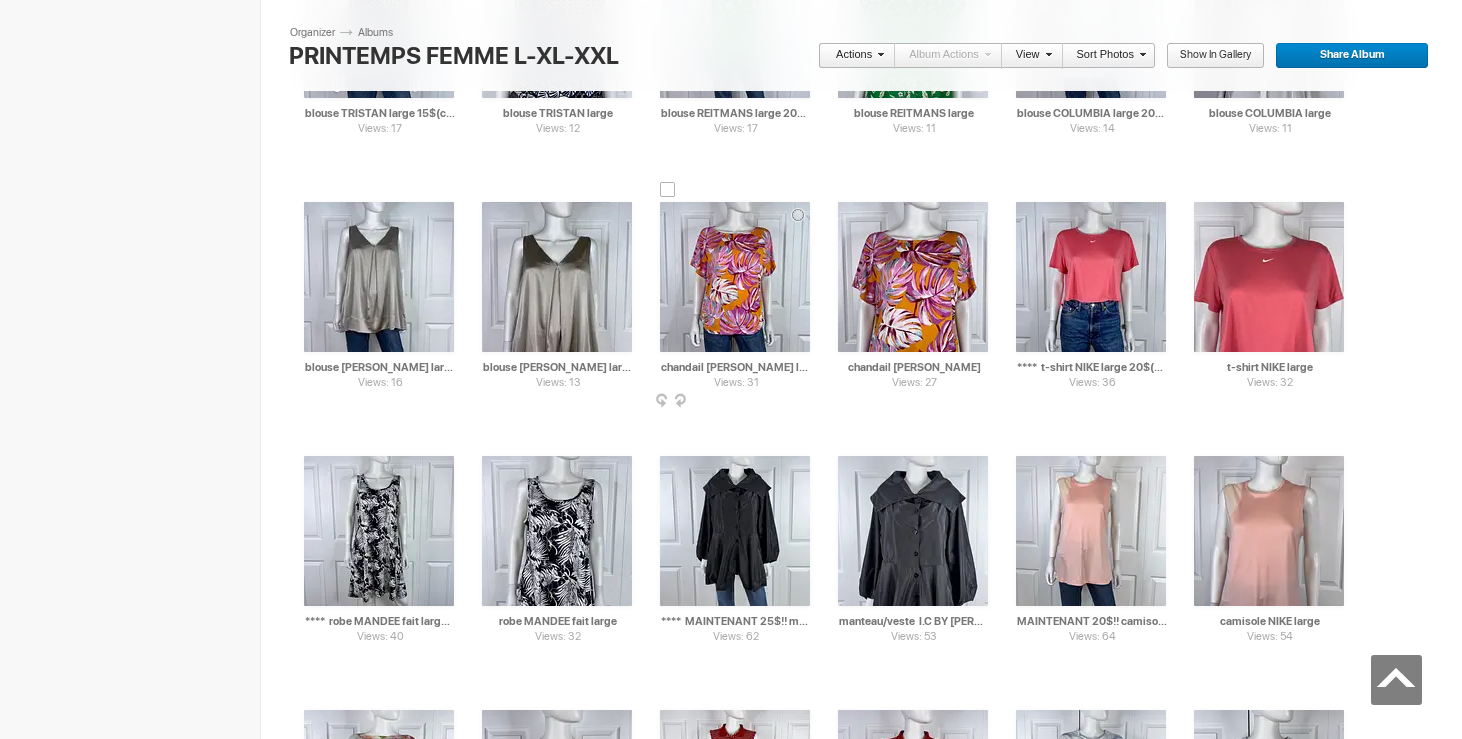 click at bounding box center [735, 277] 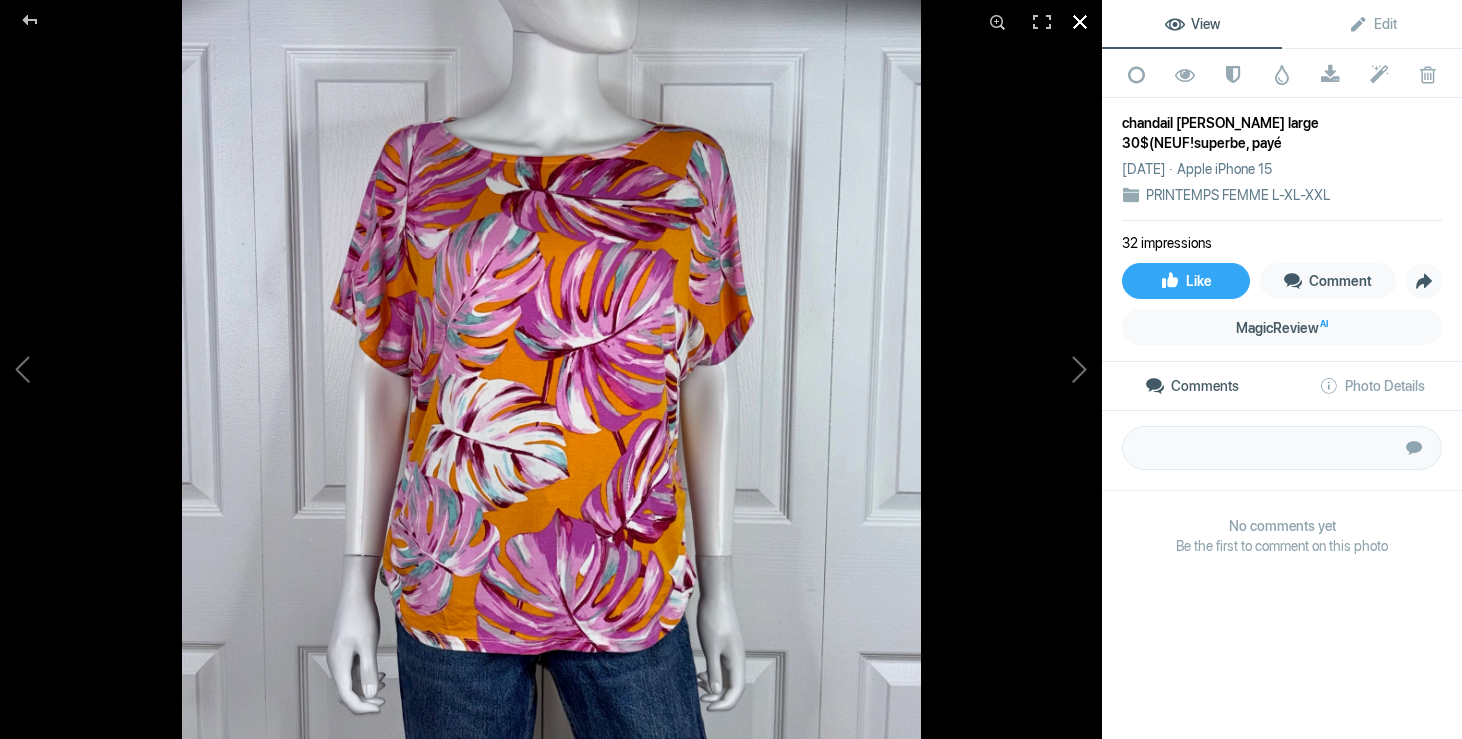 click 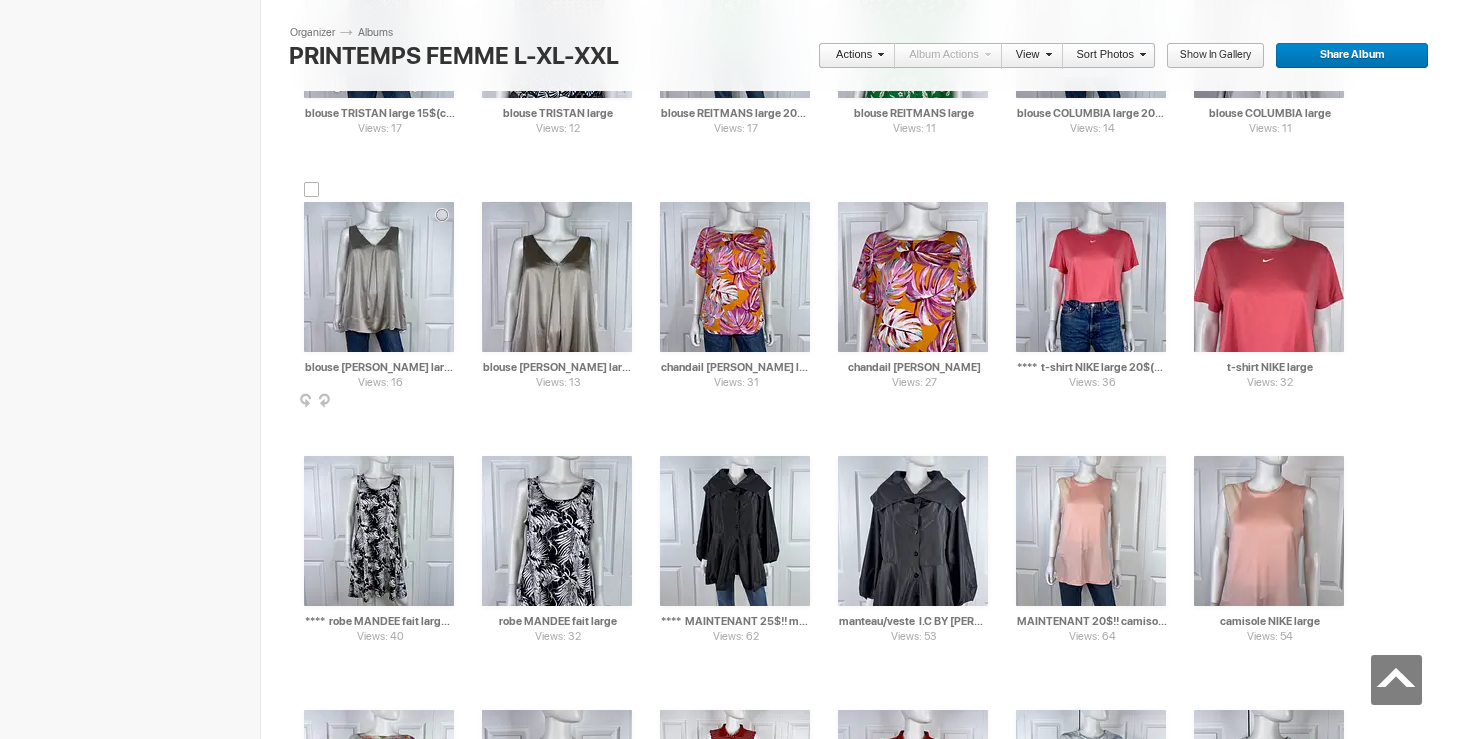 click at bounding box center (379, 277) 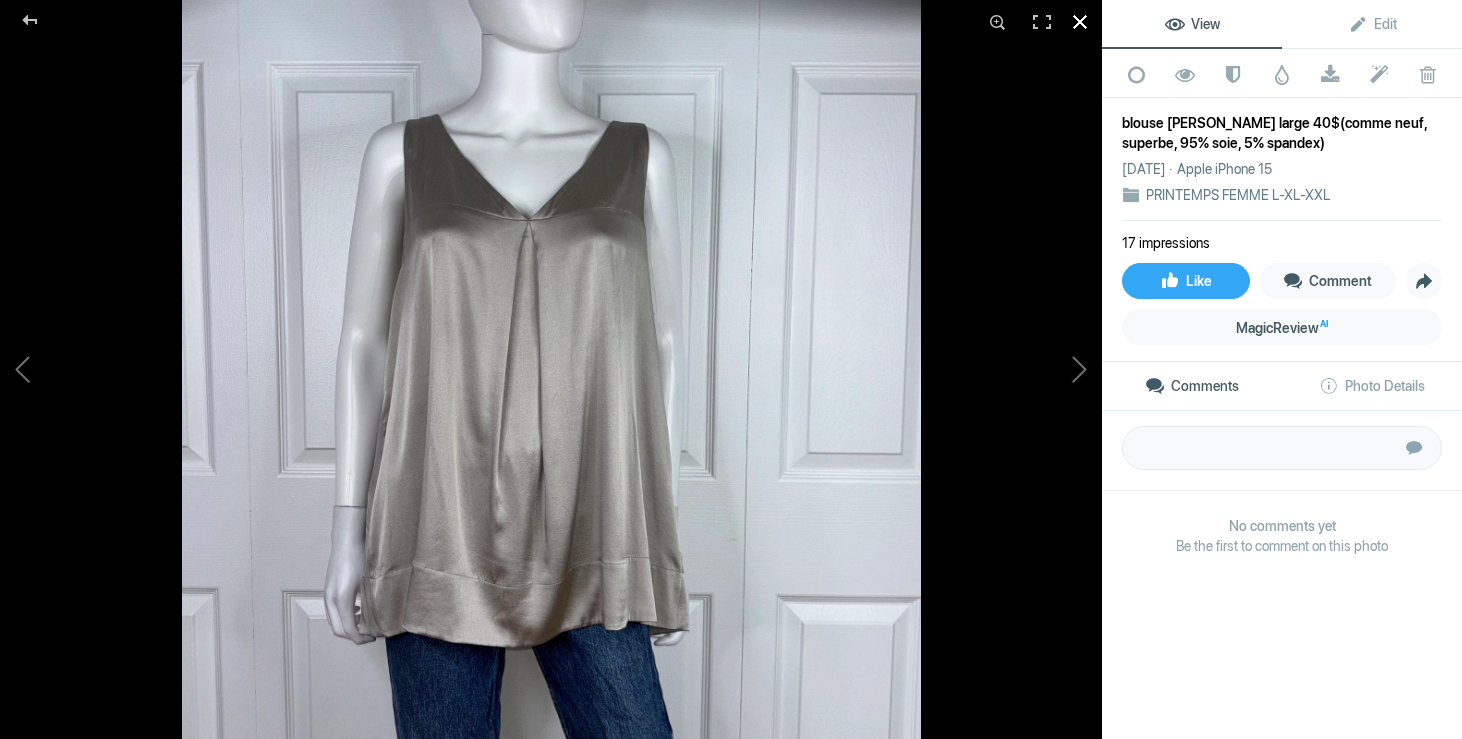 click 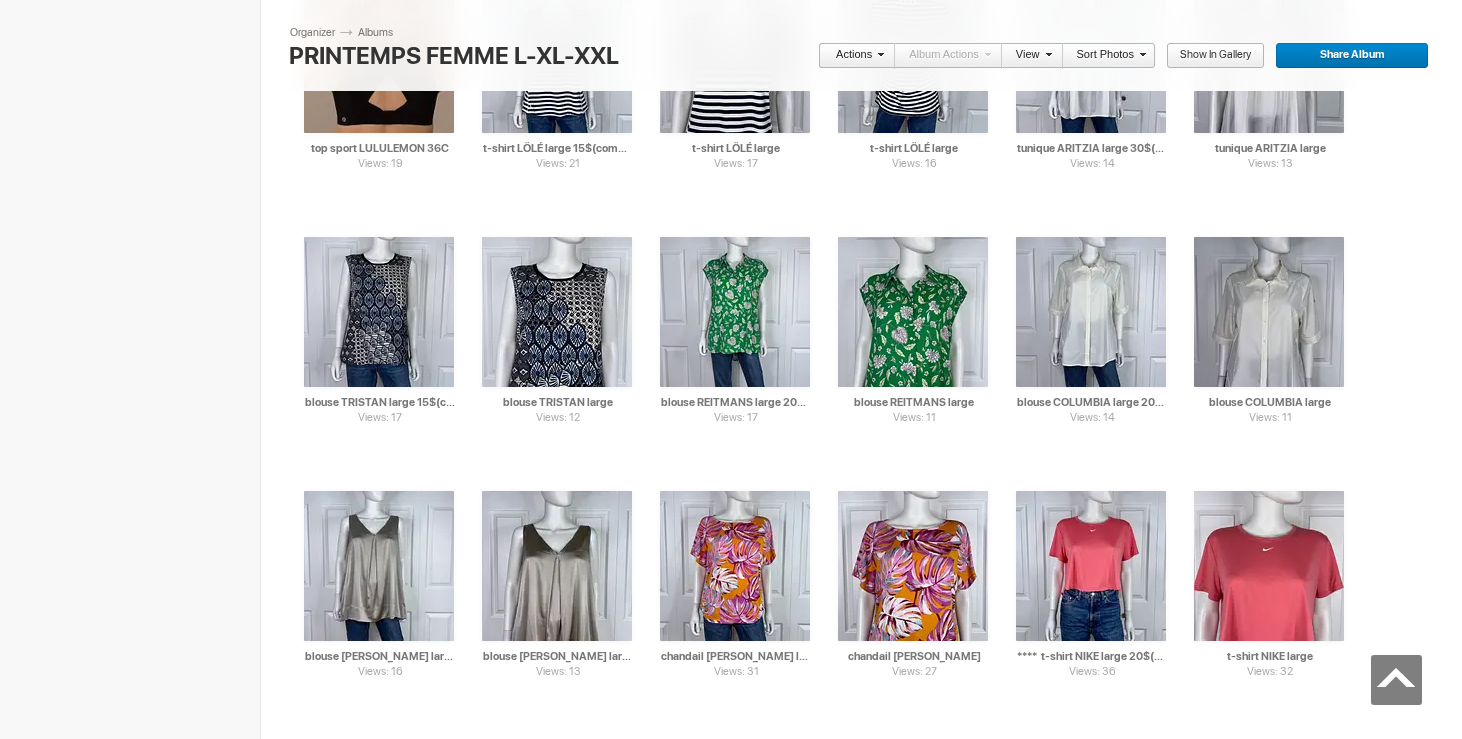 scroll, scrollTop: 2043, scrollLeft: 0, axis: vertical 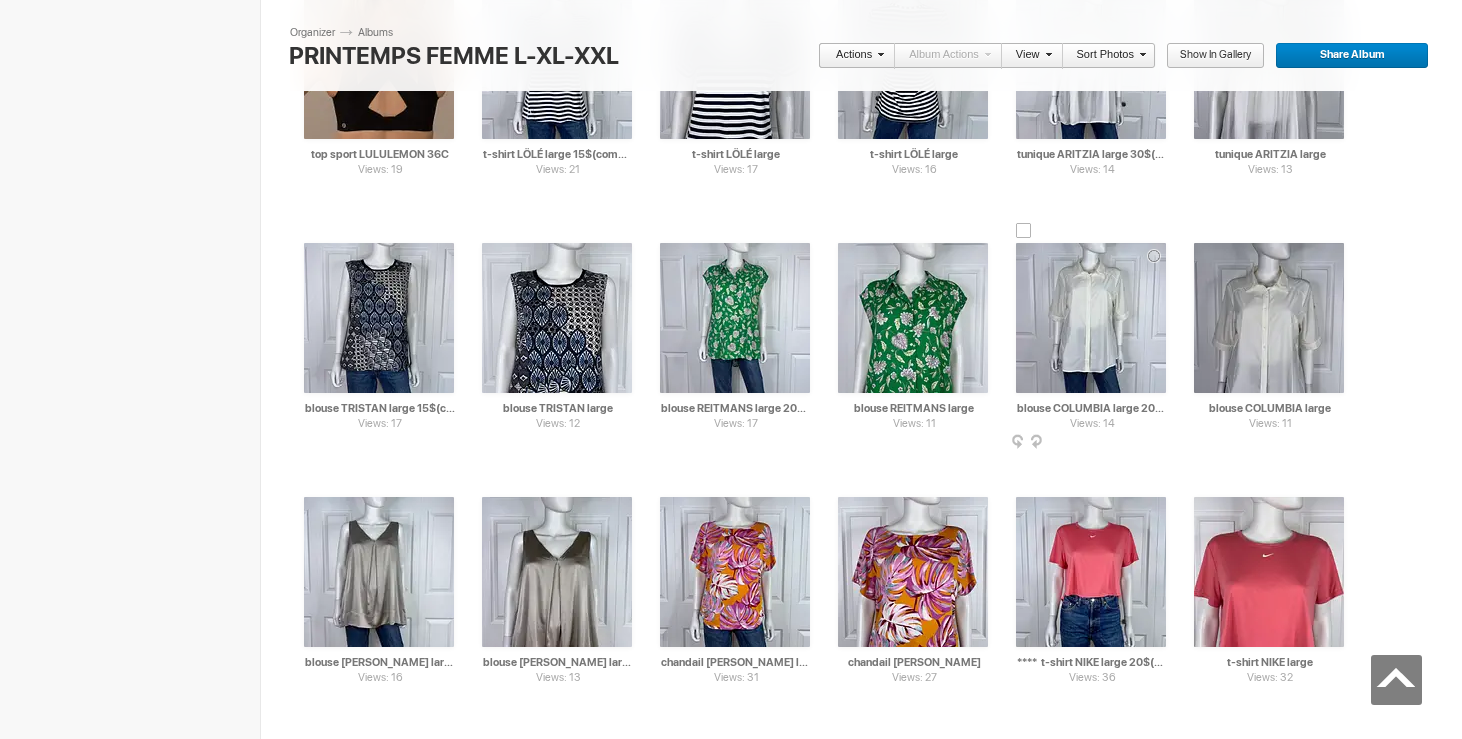 click at bounding box center (1091, 318) 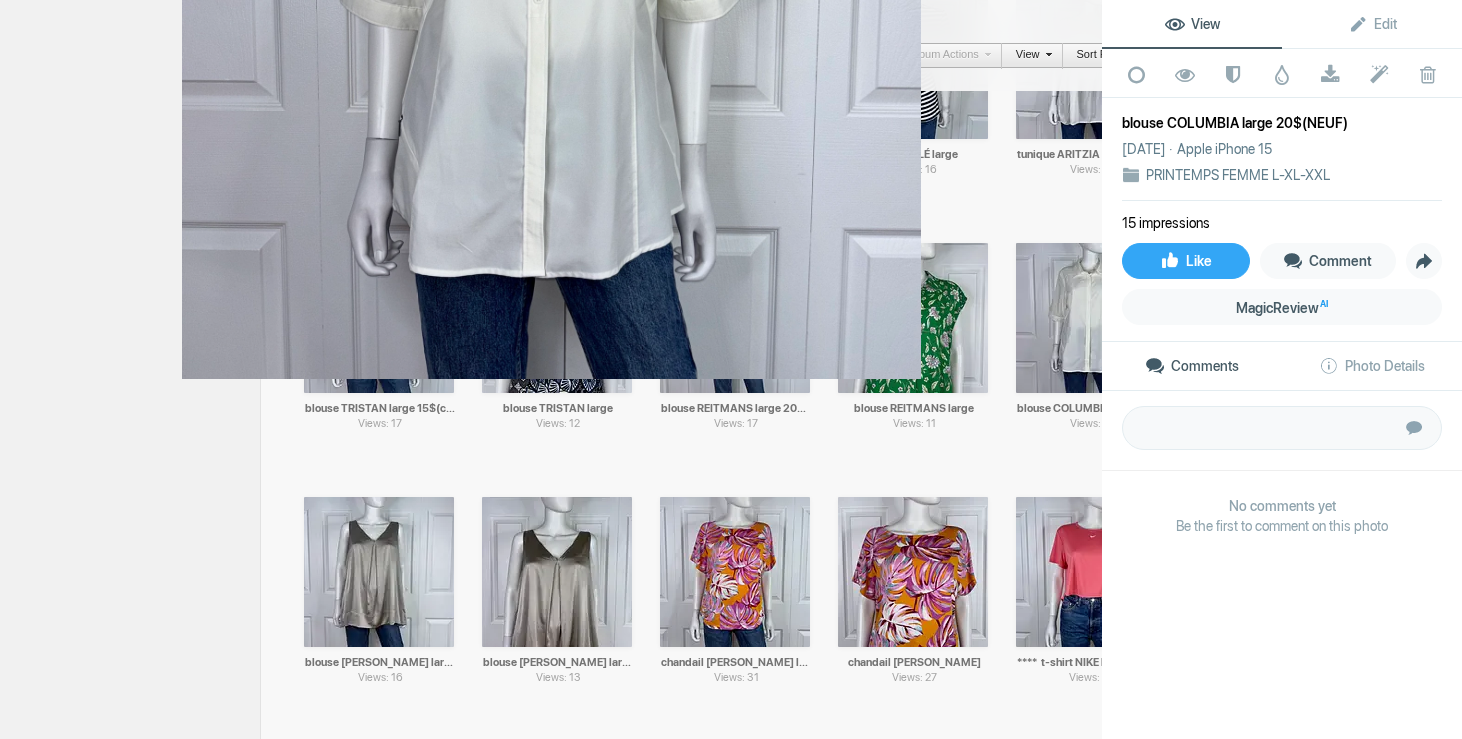 click 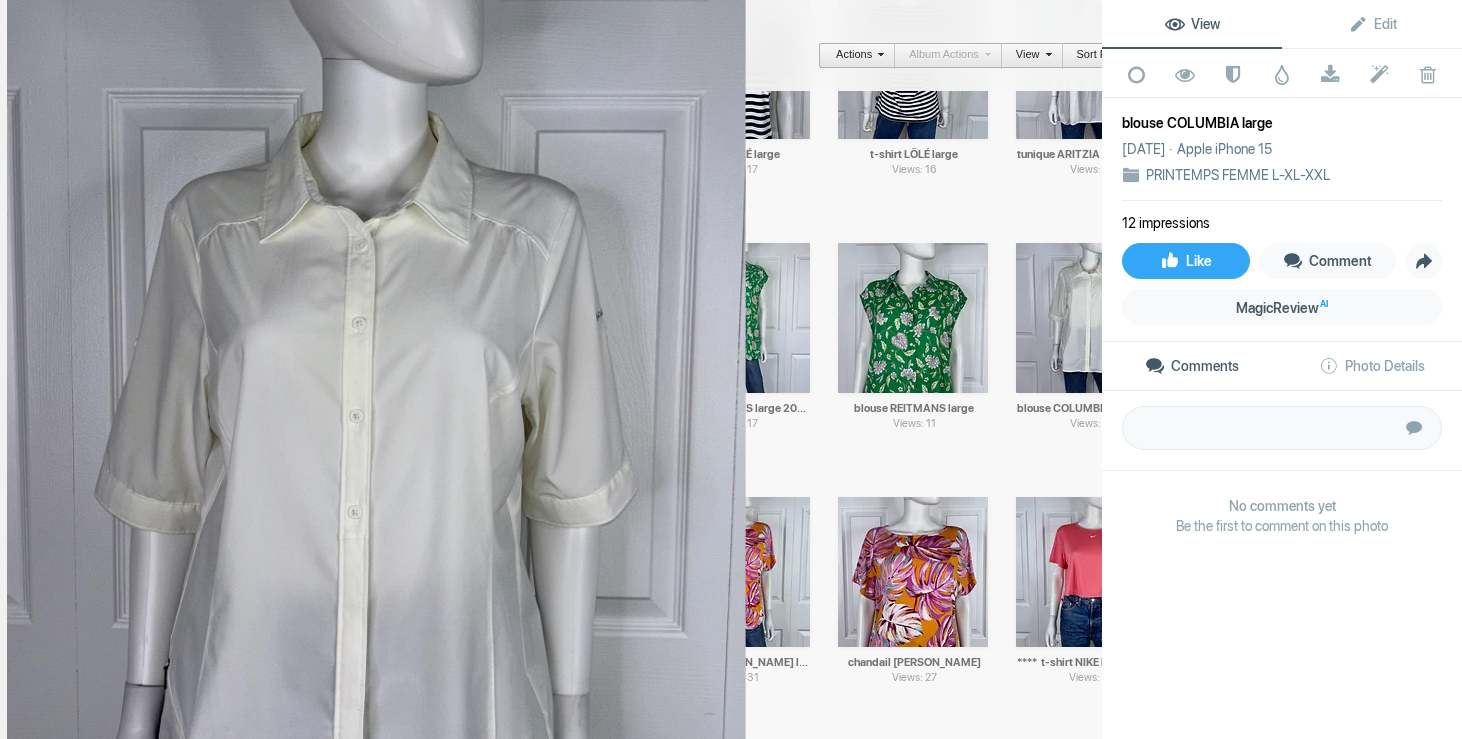 click on "blouse COLUMBIA large 20$(NEUF)" 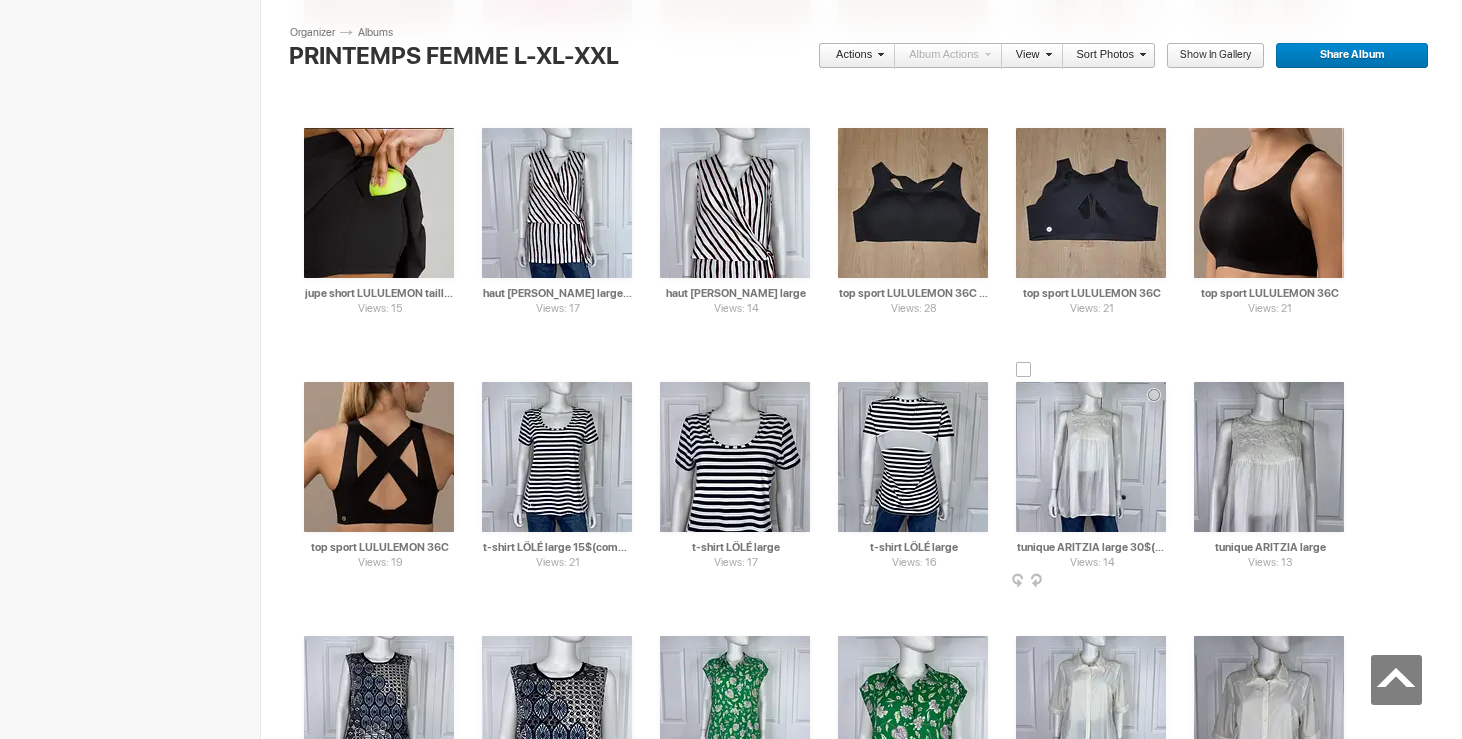 scroll, scrollTop: 1604, scrollLeft: 0, axis: vertical 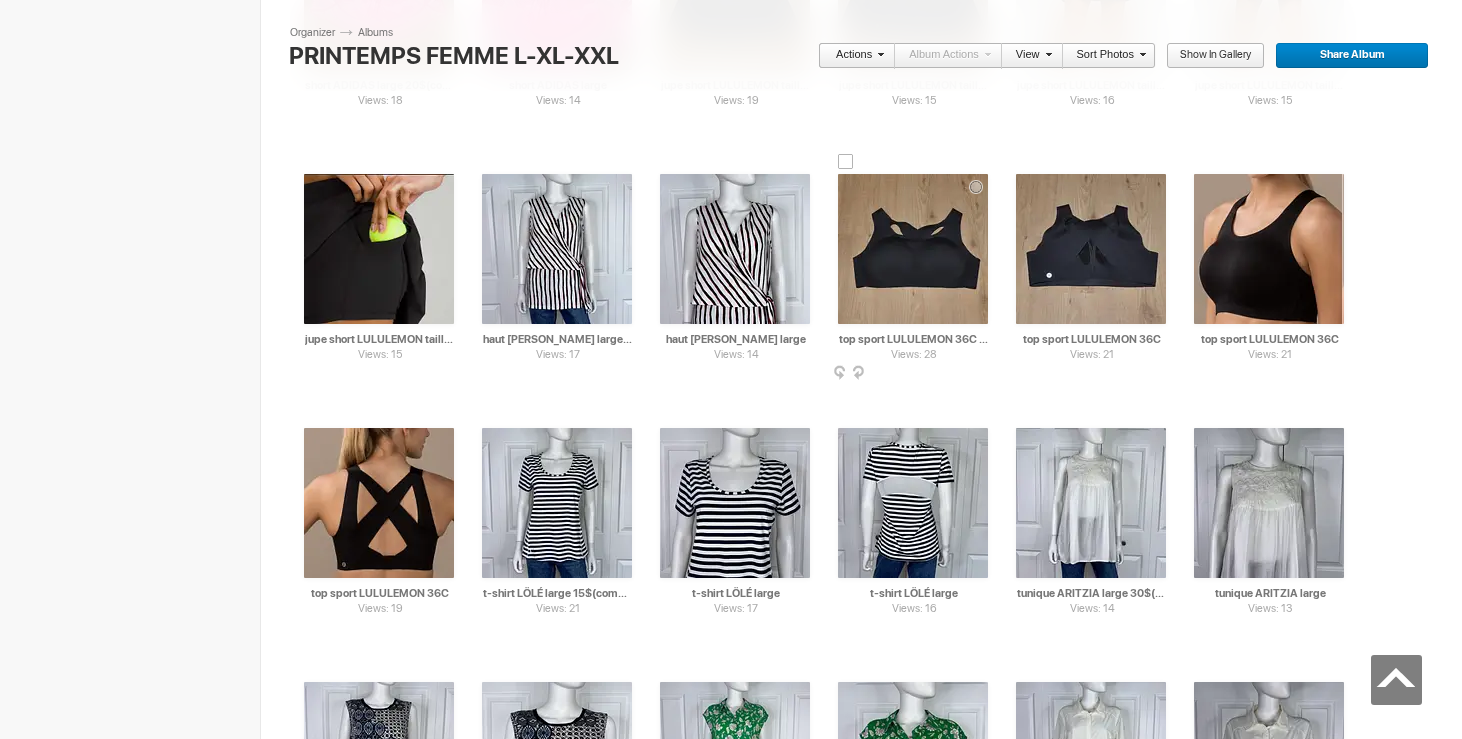 click at bounding box center (913, 249) 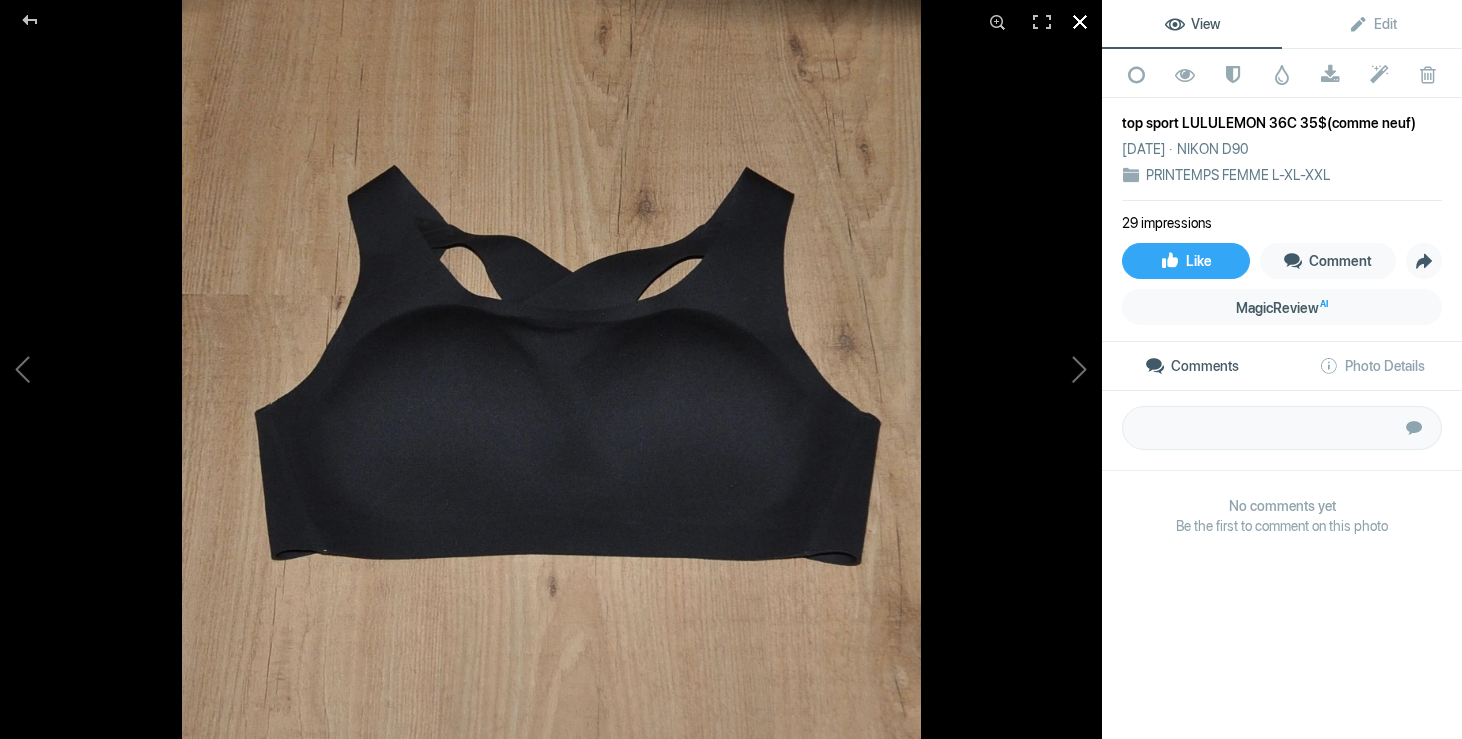 click 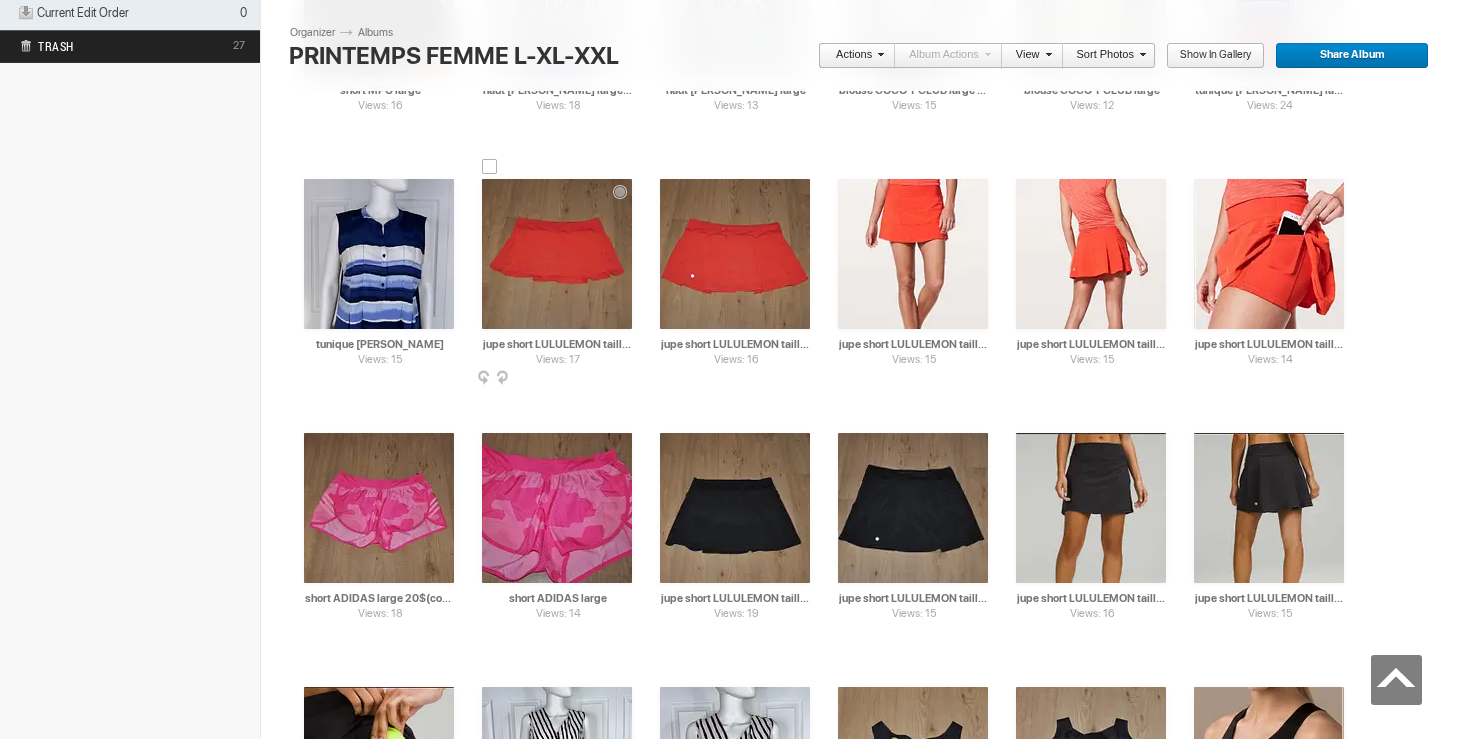 scroll, scrollTop: 1056, scrollLeft: 0, axis: vertical 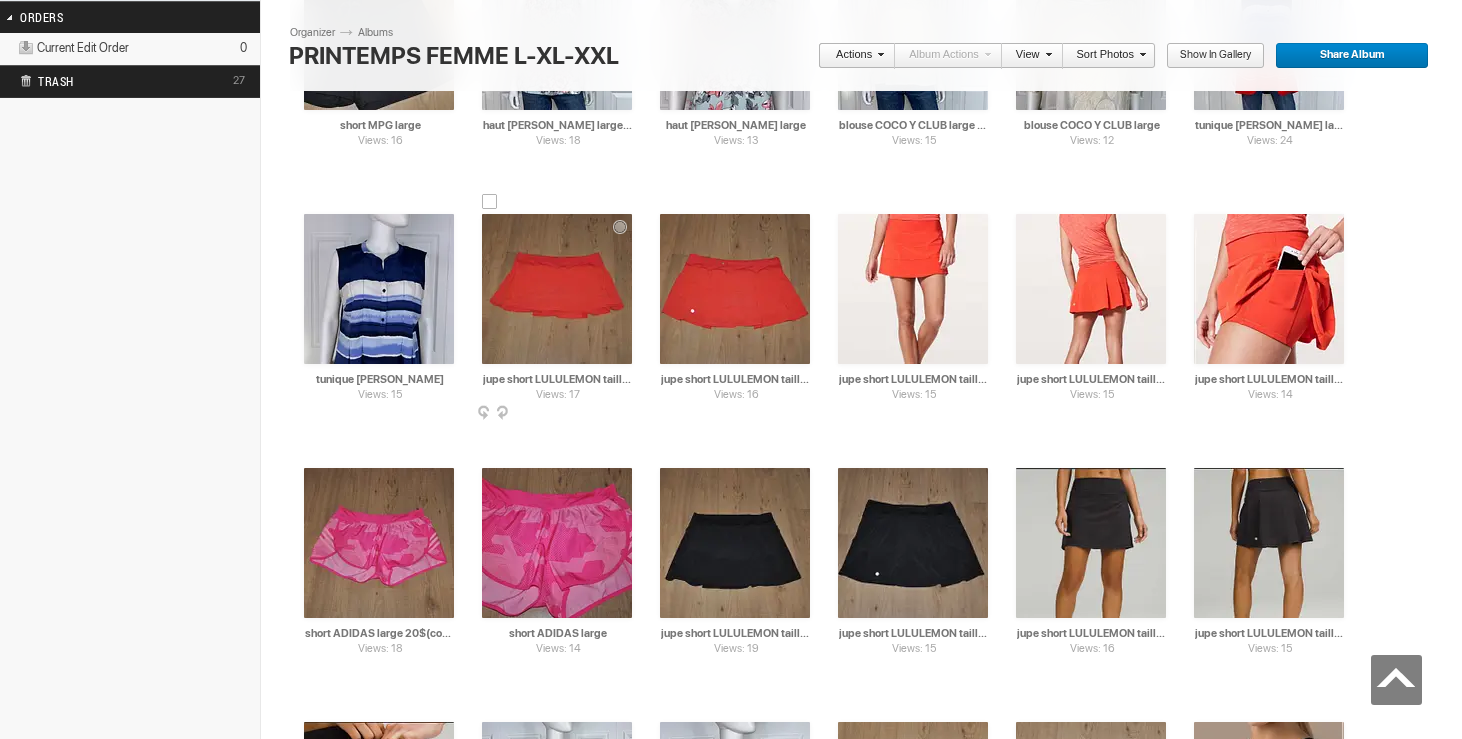 click at bounding box center (557, 289) 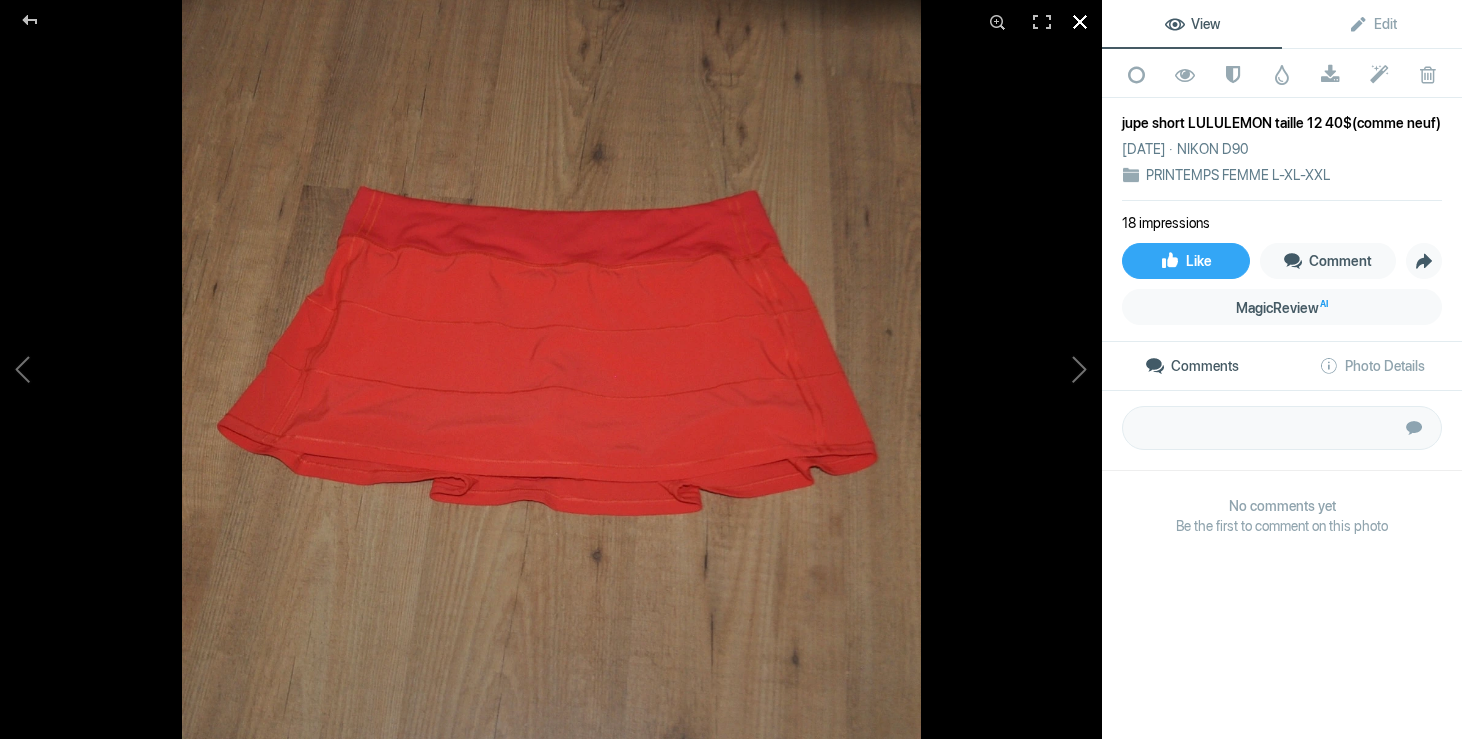 click 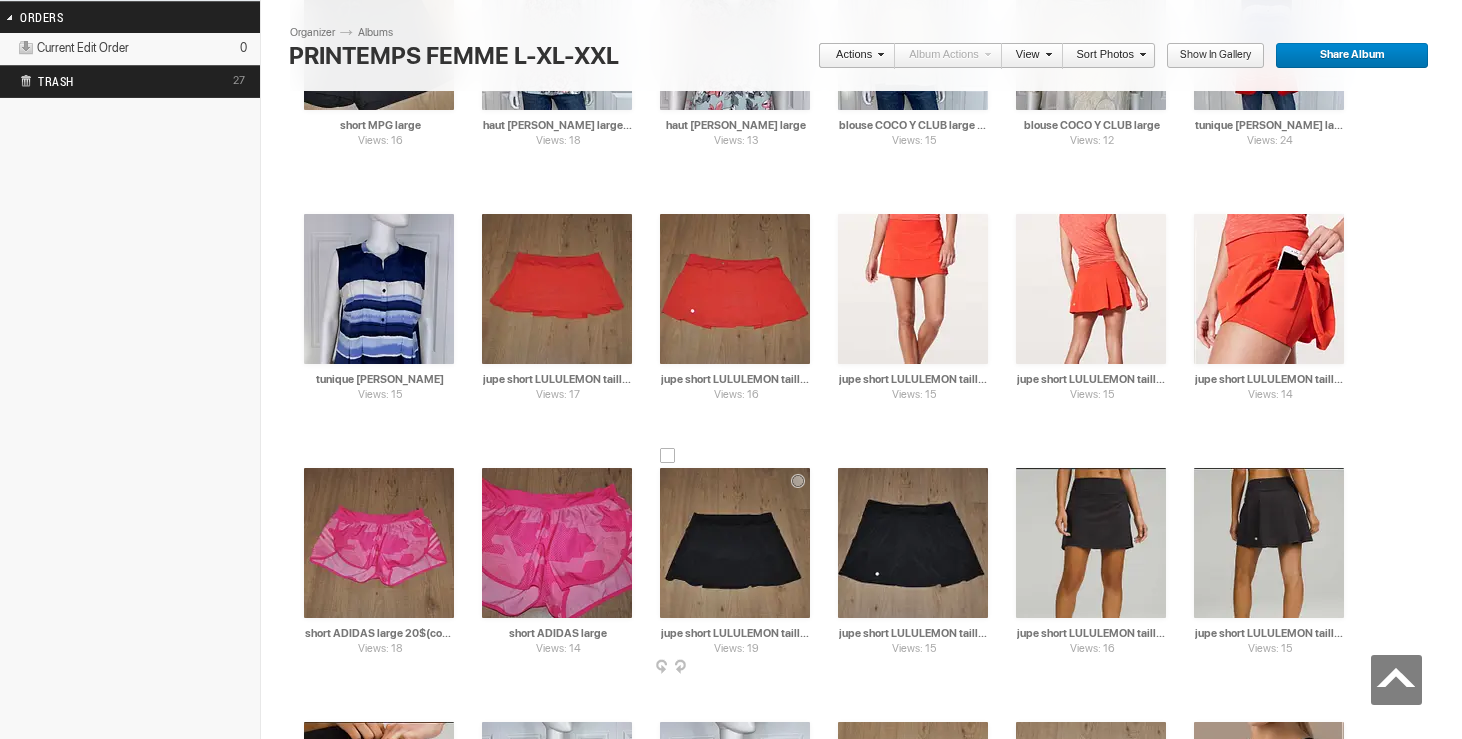 click at bounding box center [735, 543] 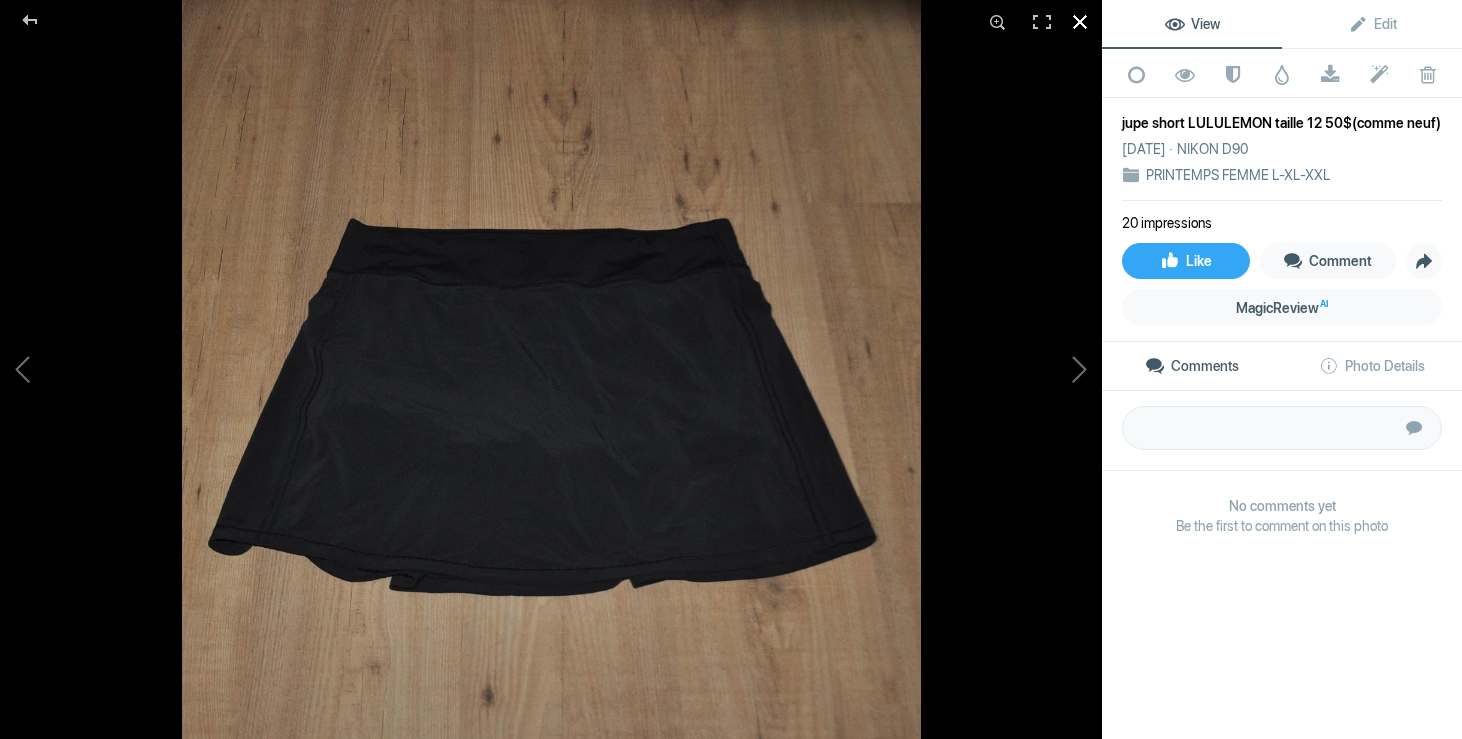 click 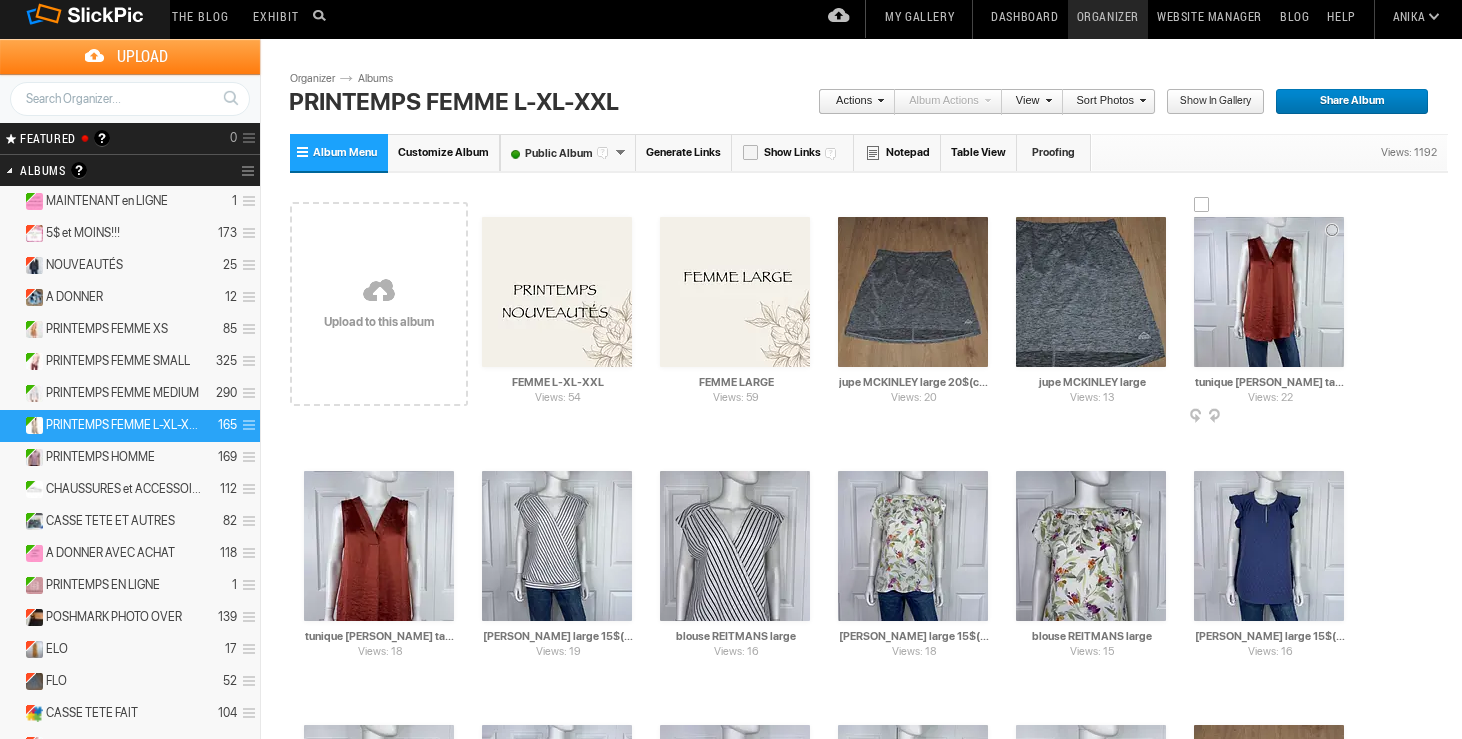 scroll, scrollTop: 8, scrollLeft: 0, axis: vertical 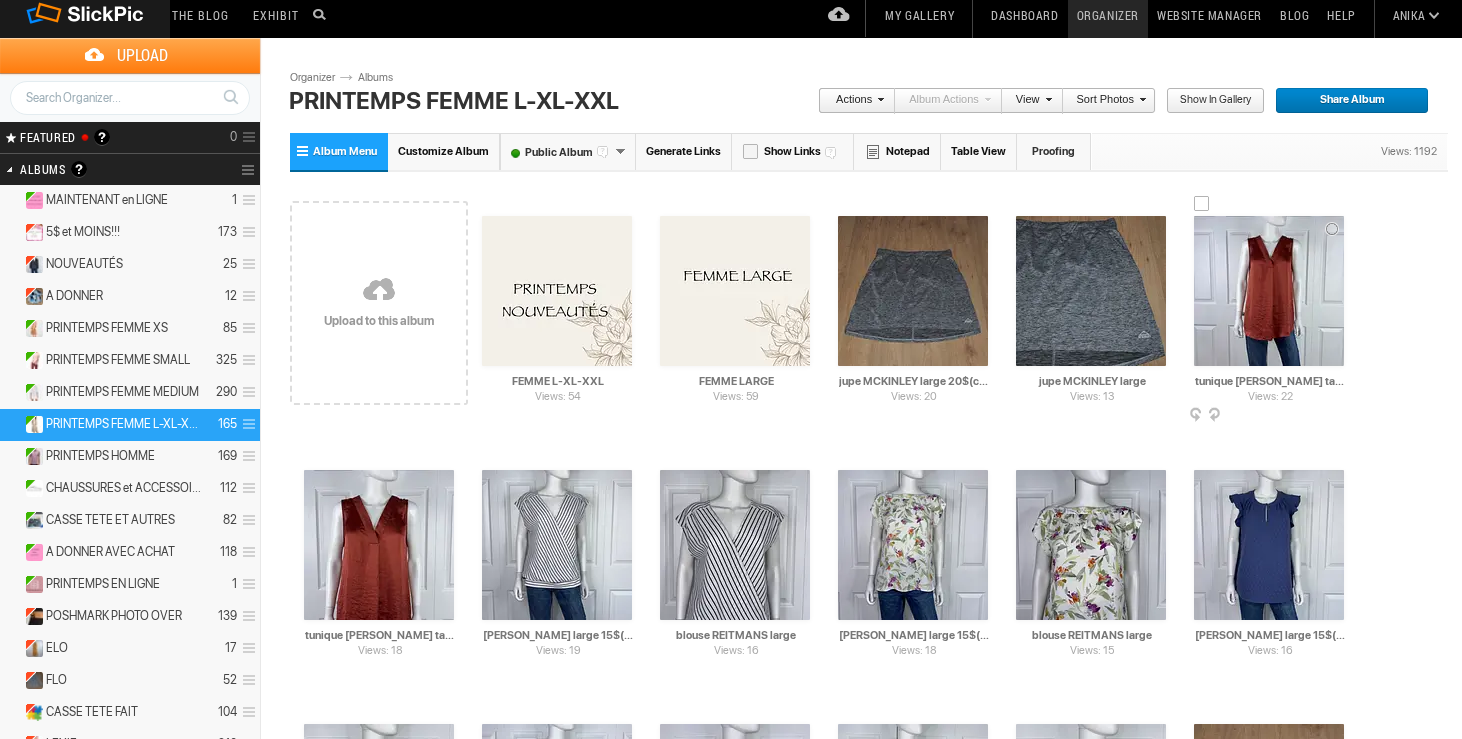 click at bounding box center (1269, 291) 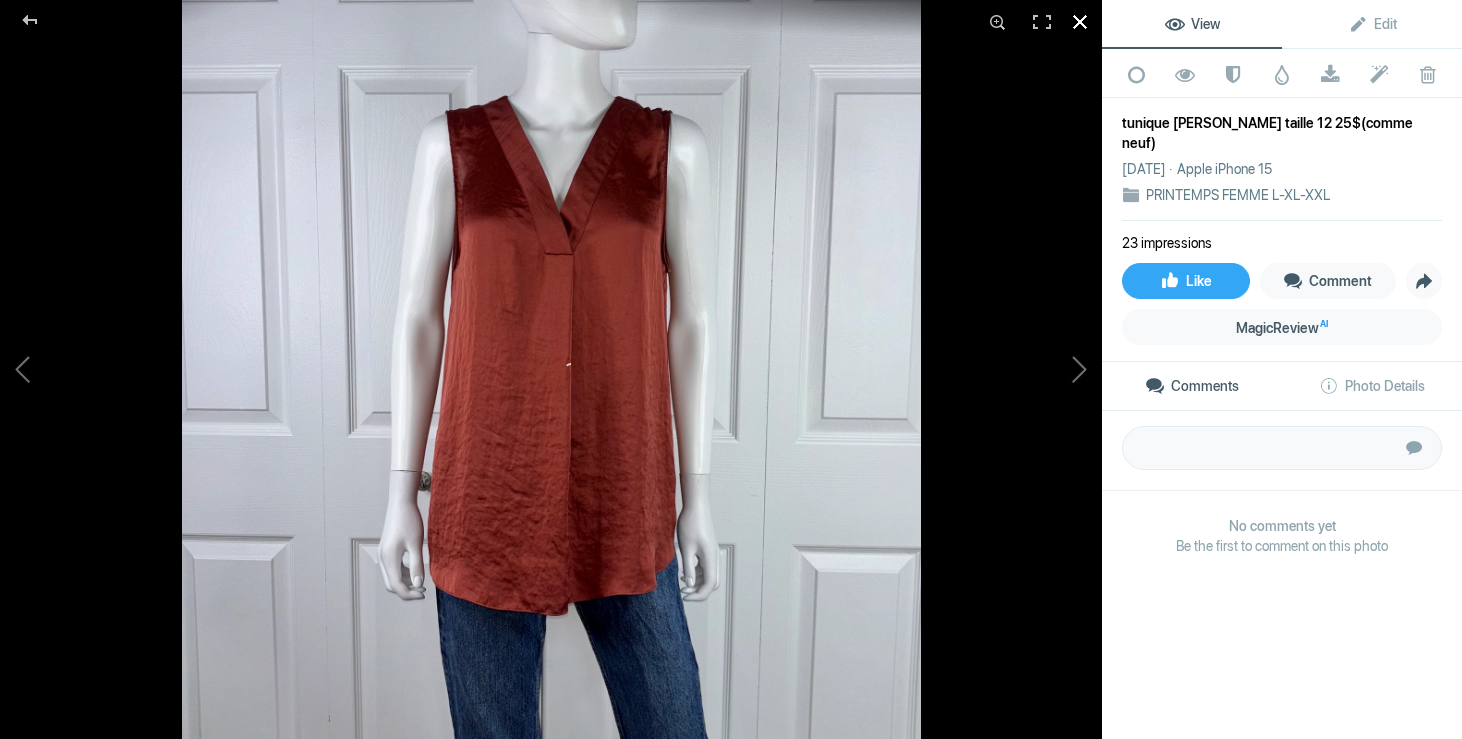 click 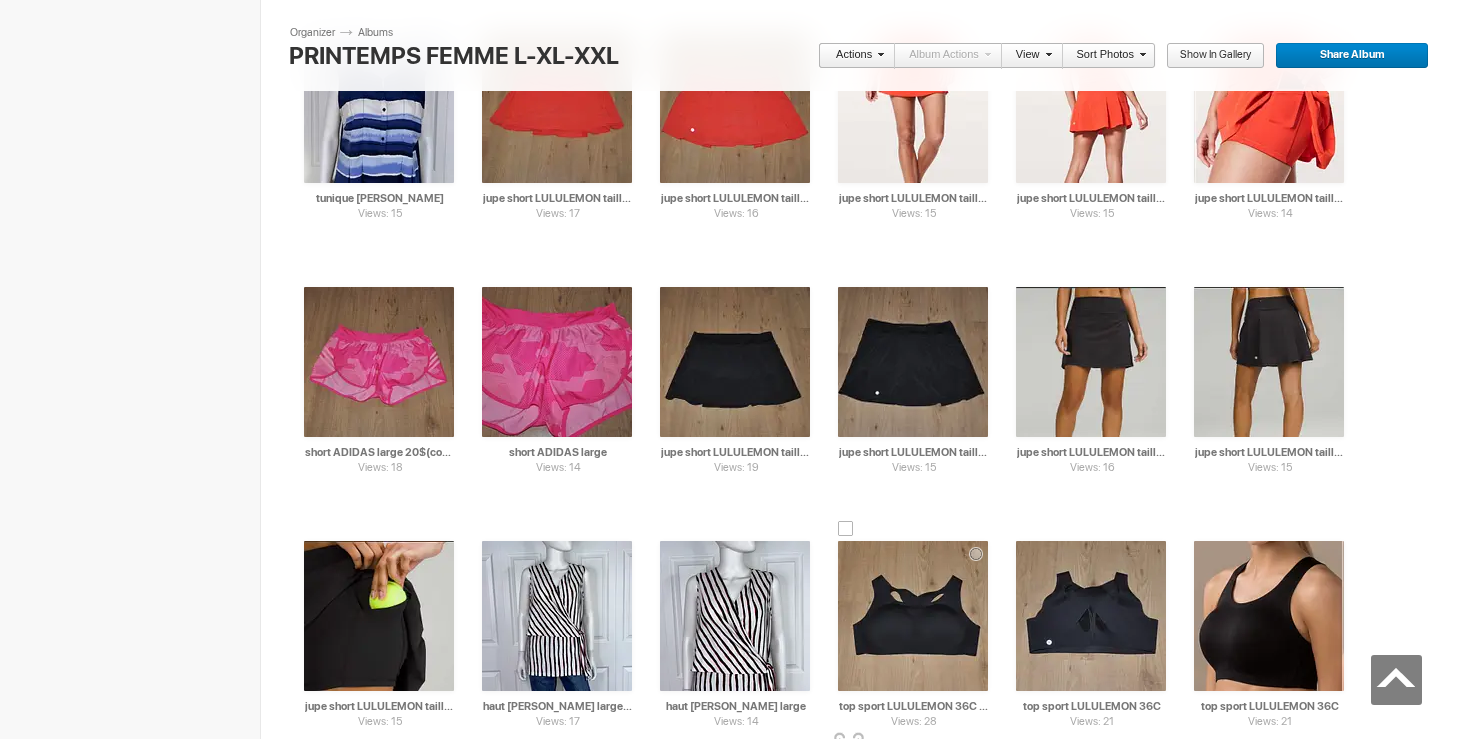 scroll, scrollTop: 1240, scrollLeft: 0, axis: vertical 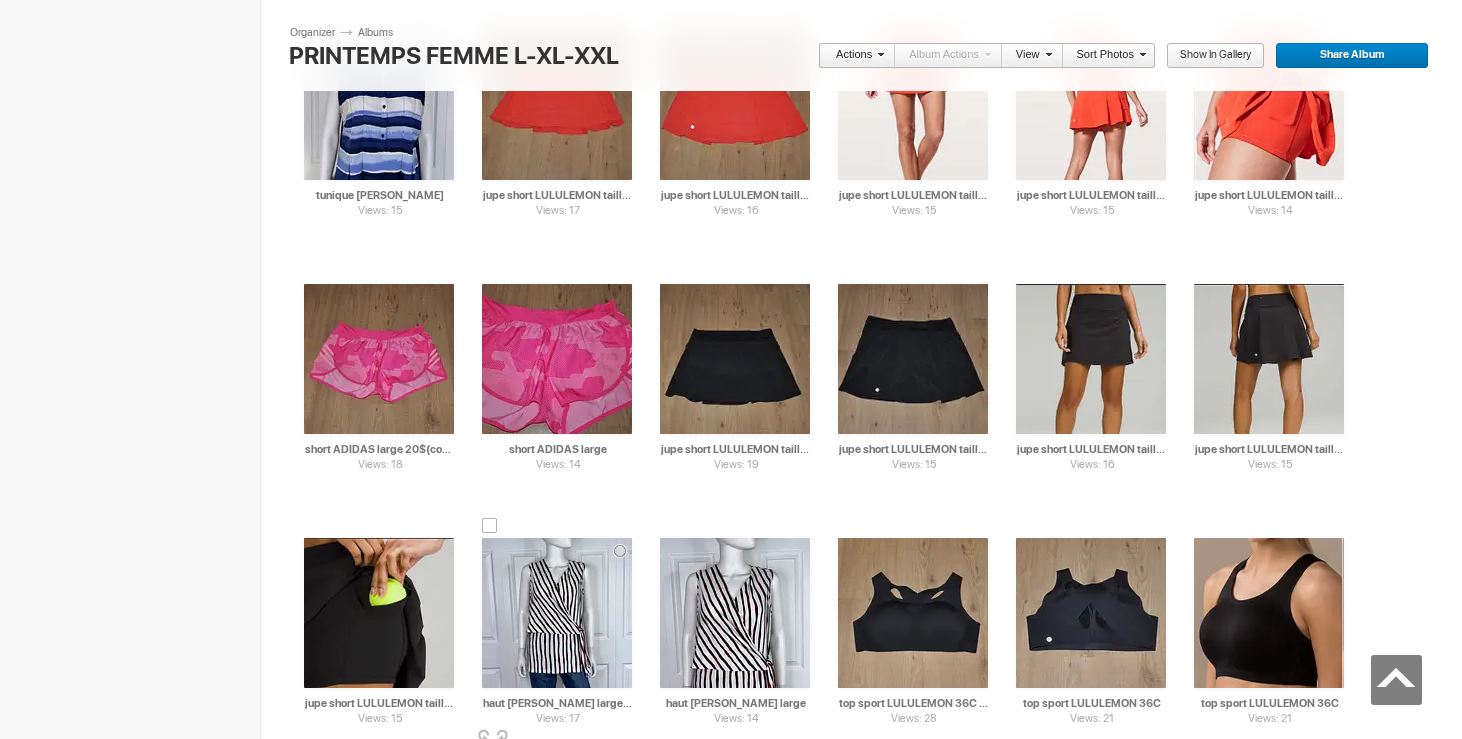 click at bounding box center [557, 613] 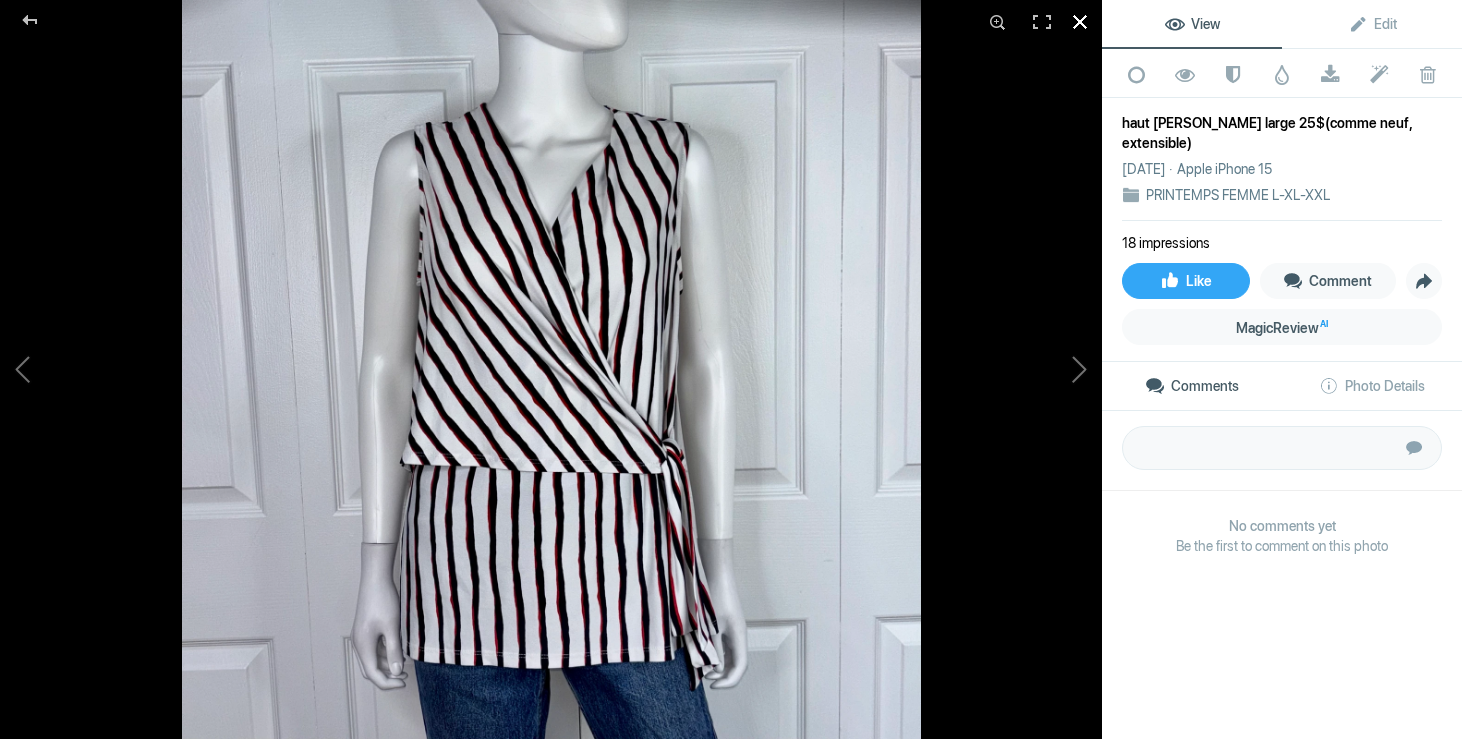 click 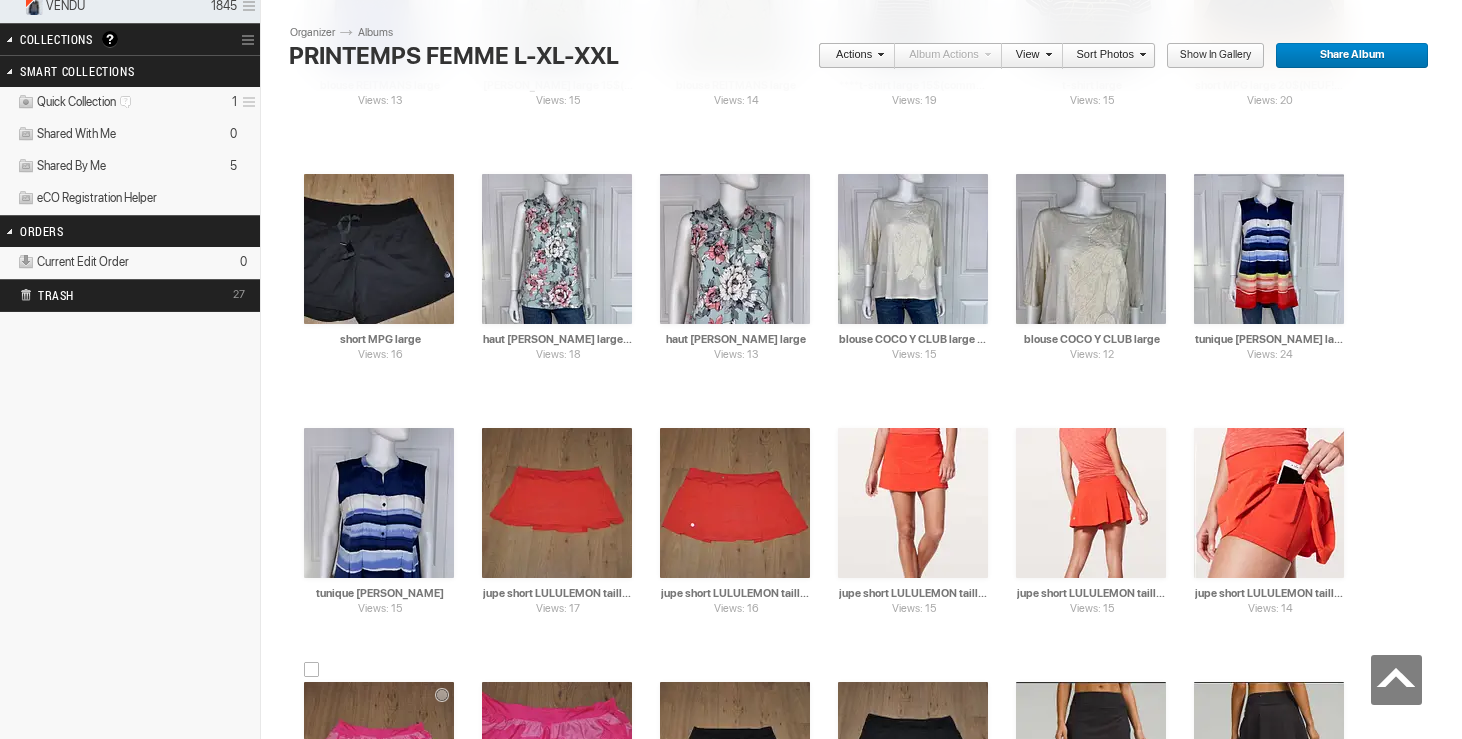 scroll, scrollTop: 817, scrollLeft: 0, axis: vertical 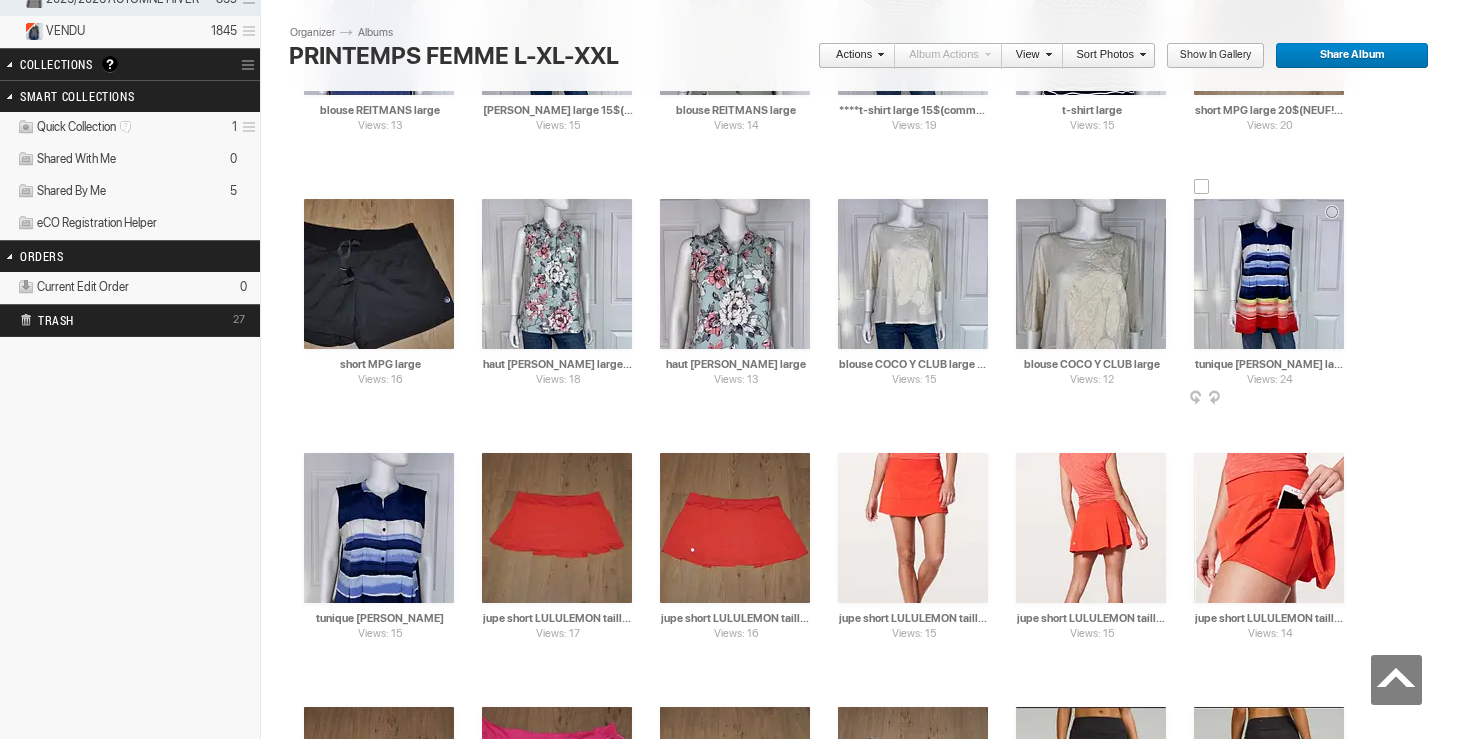 click at bounding box center [1269, 274] 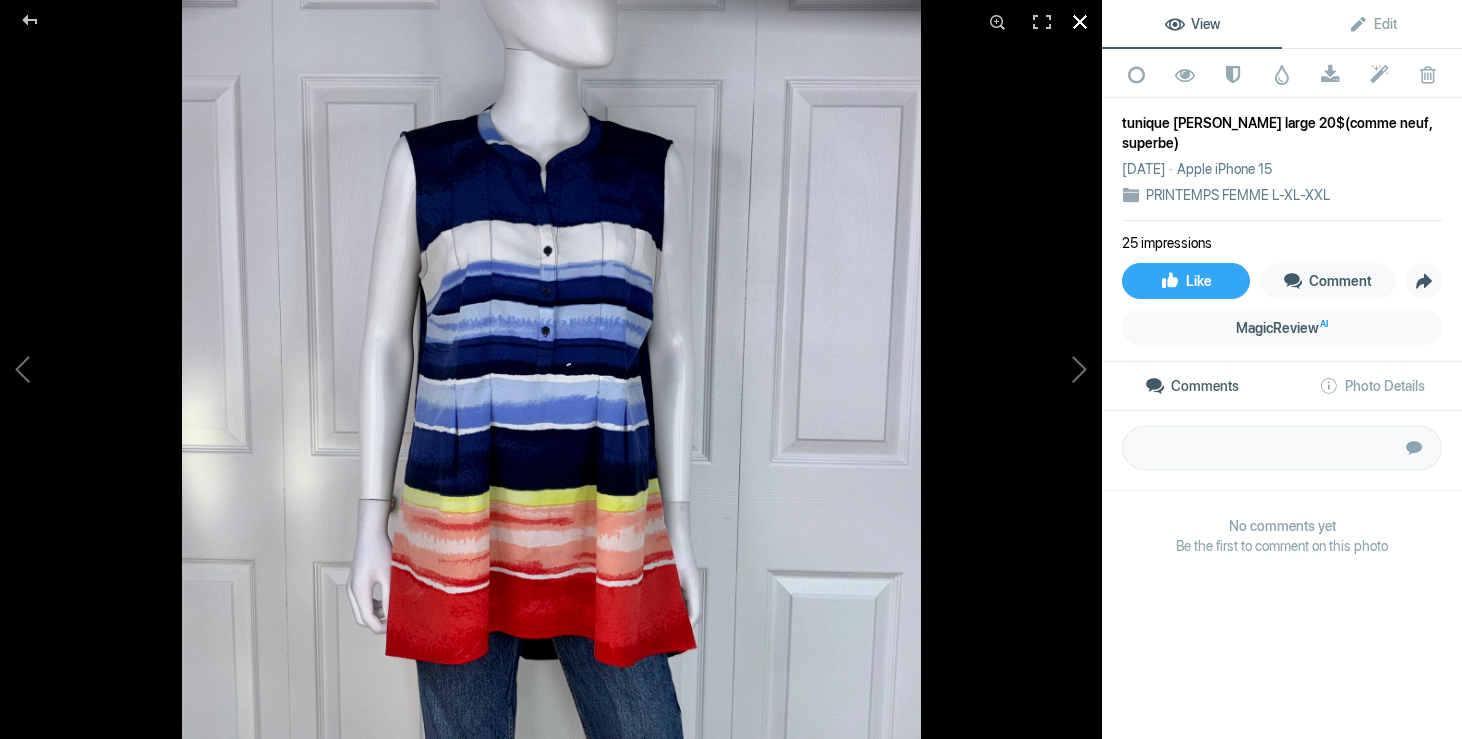 click 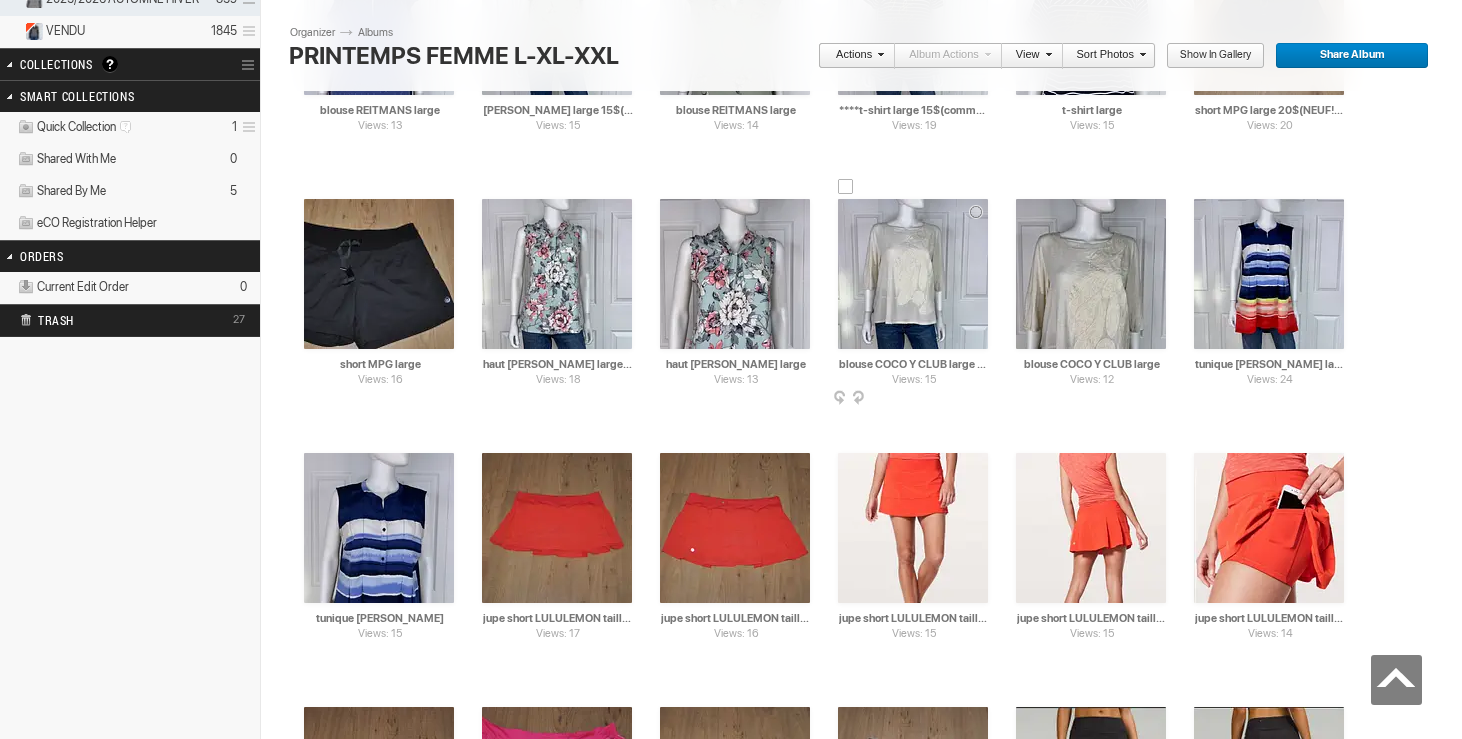 click at bounding box center (913, 274) 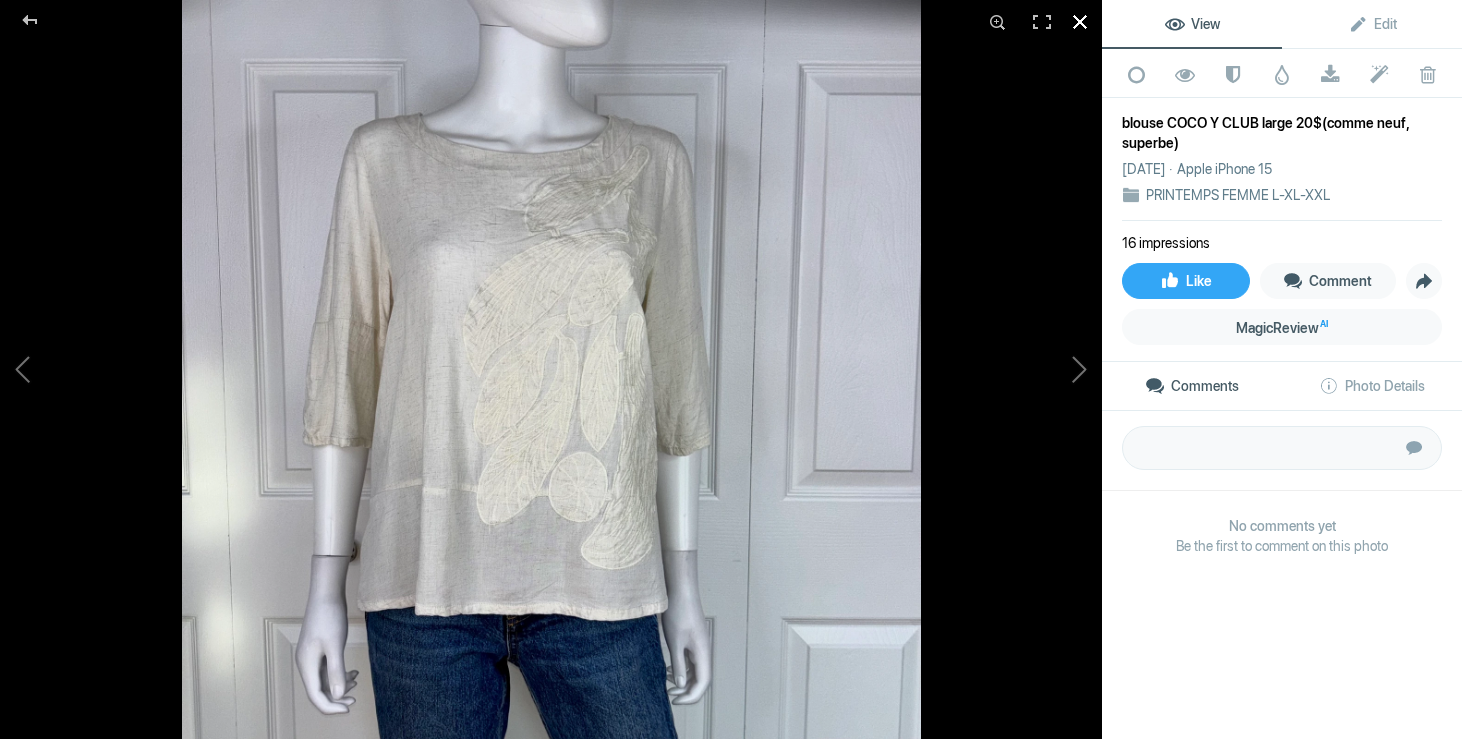 click 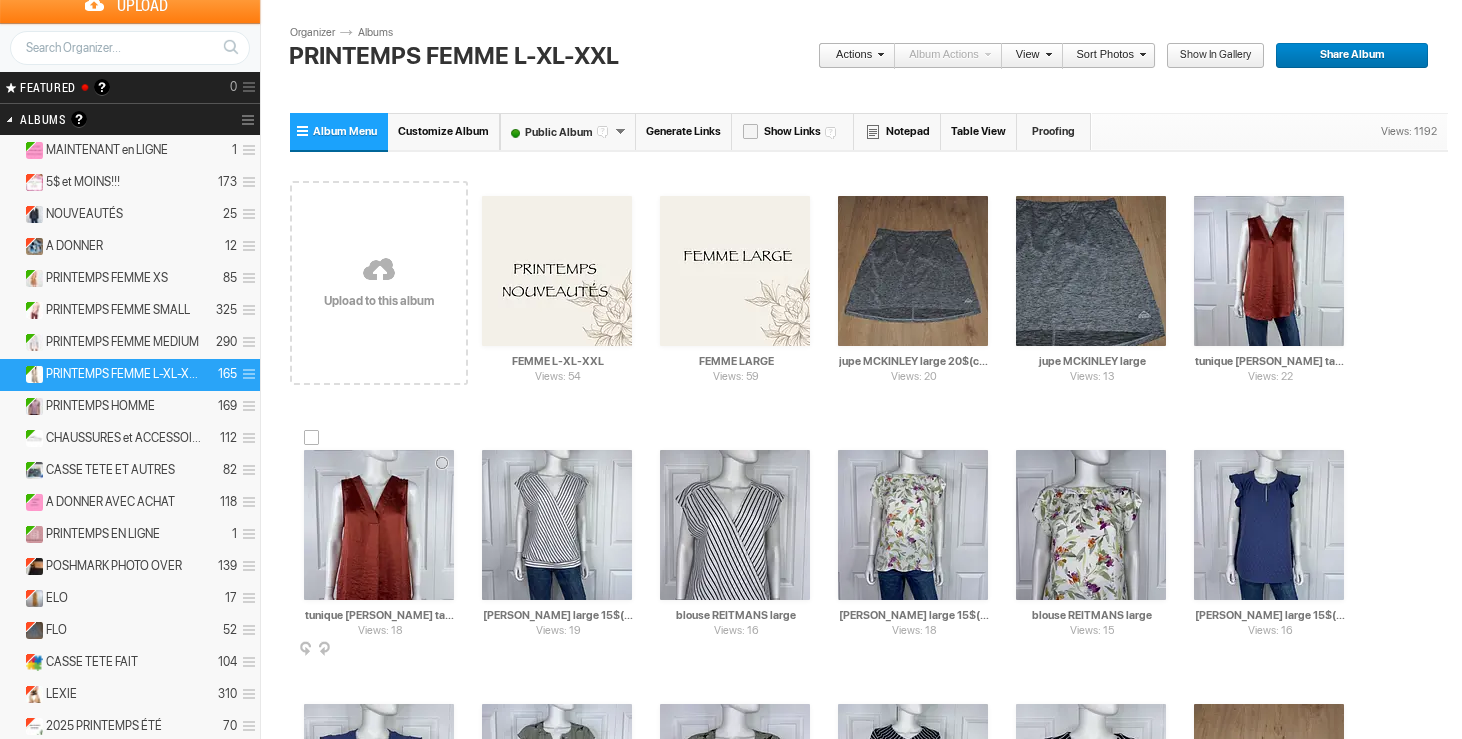 scroll, scrollTop: 0, scrollLeft: 0, axis: both 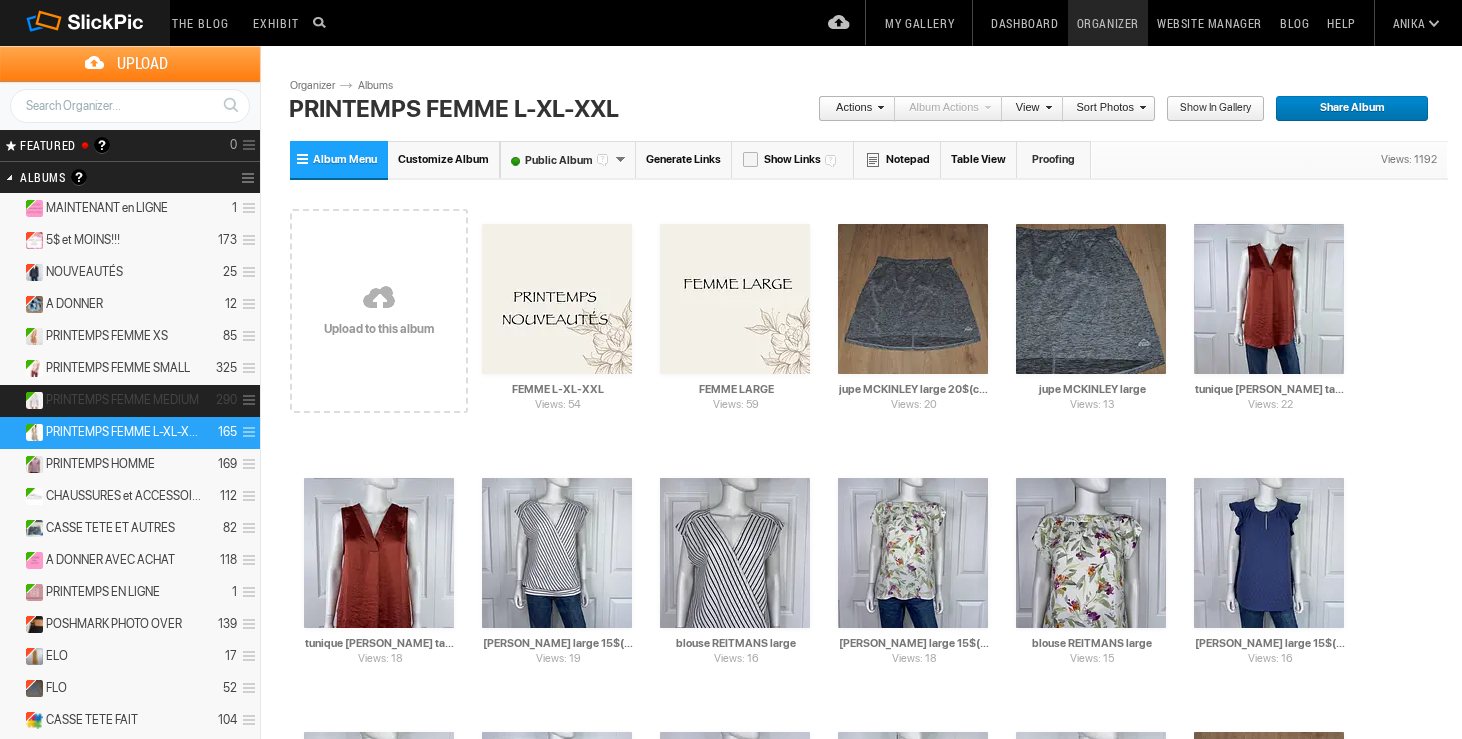 click on "PRINTEMPS FEMME MEDIUM" at bounding box center (122, 400) 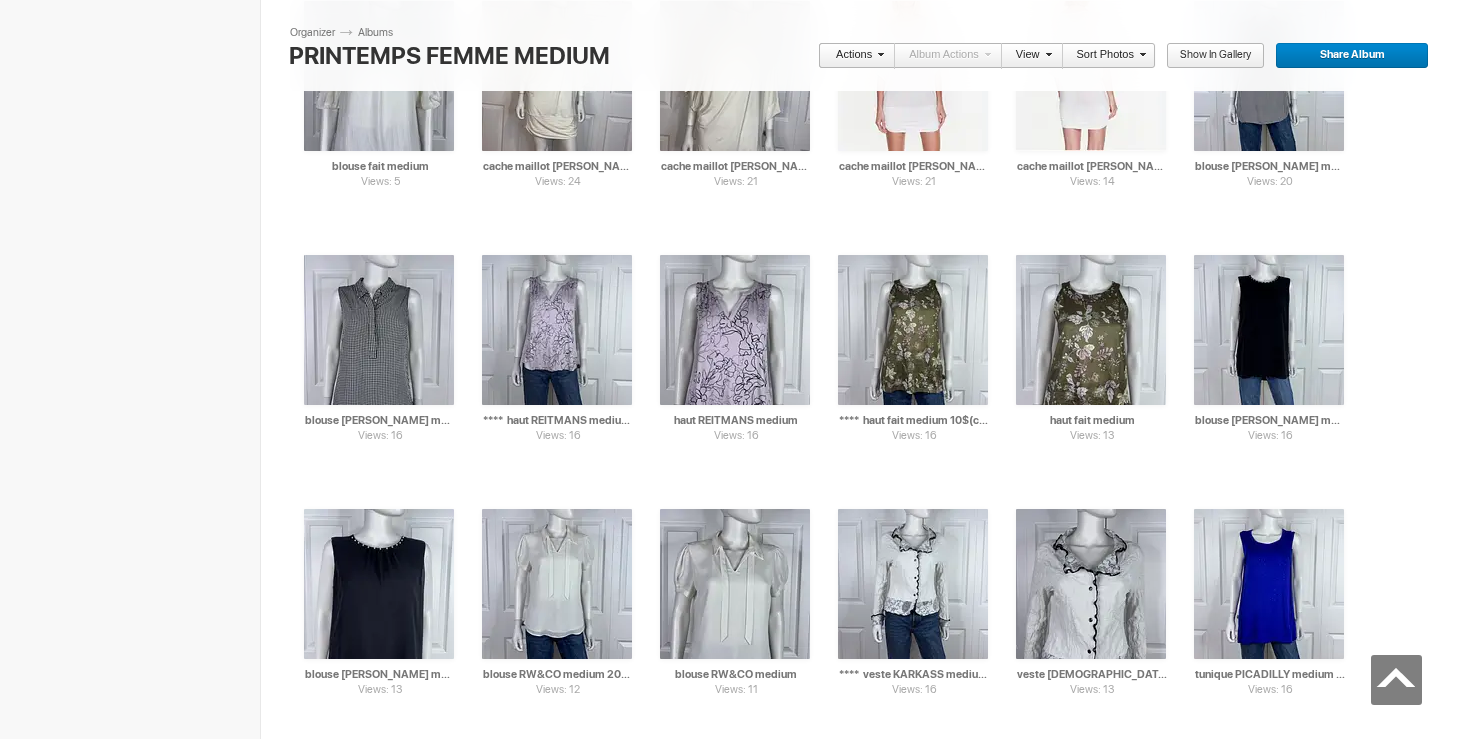 scroll, scrollTop: 5202, scrollLeft: 0, axis: vertical 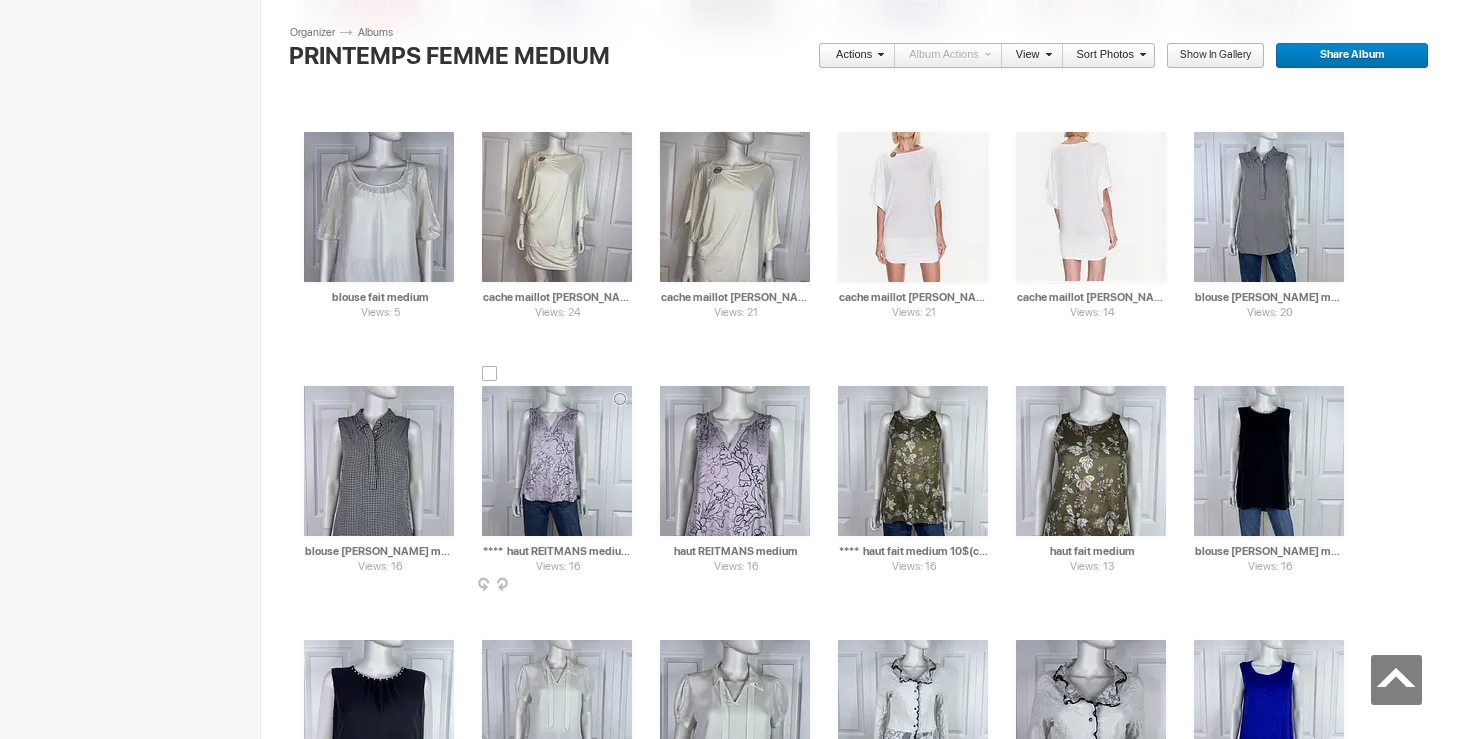 click at bounding box center [557, 461] 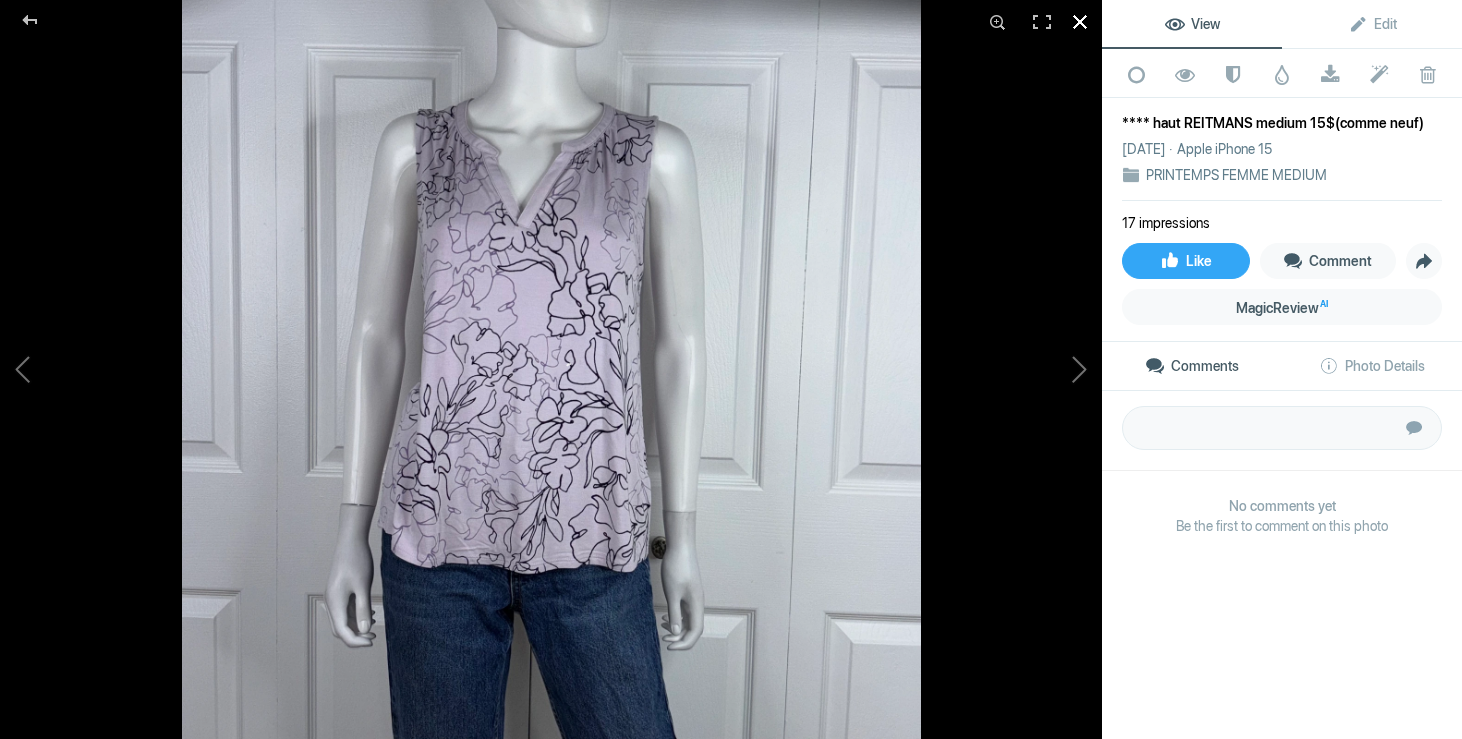 click 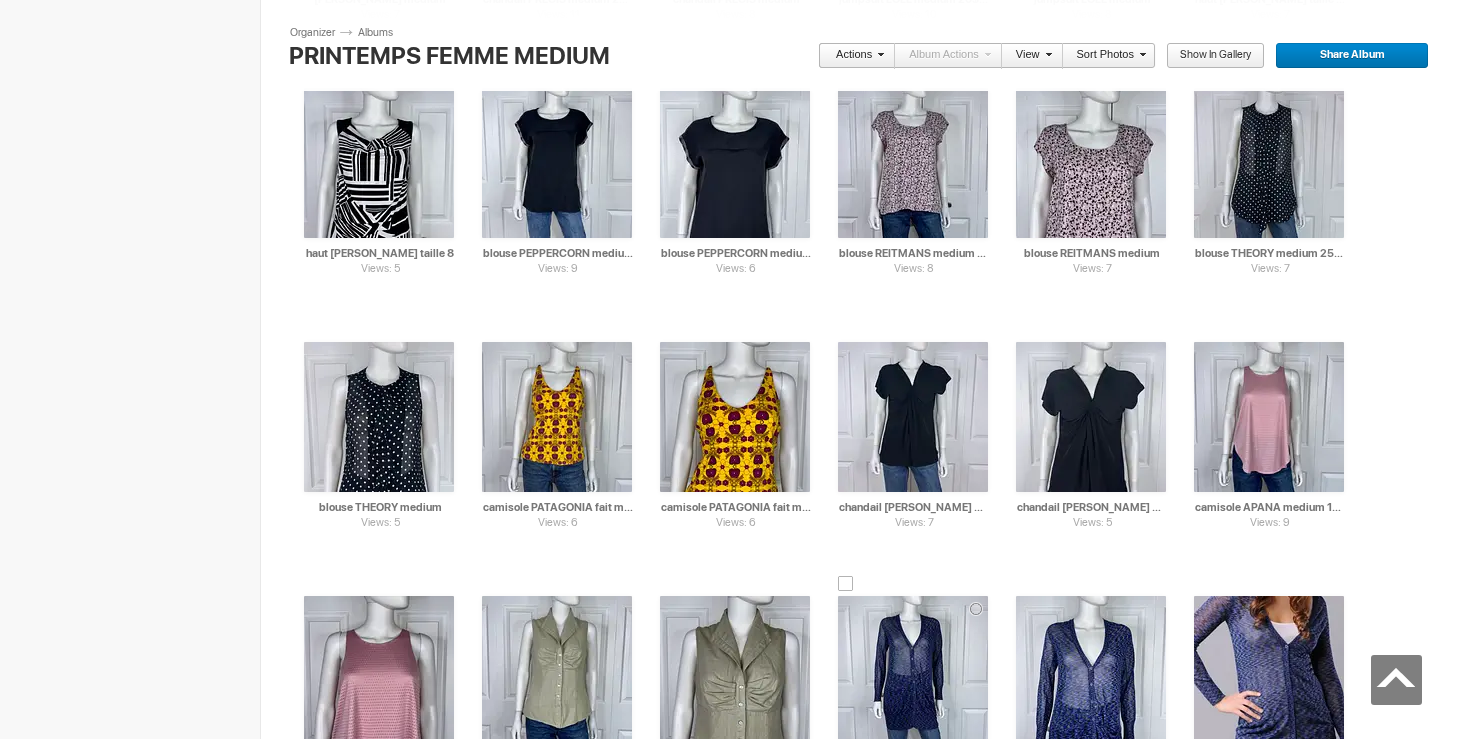 scroll, scrollTop: 3658, scrollLeft: 0, axis: vertical 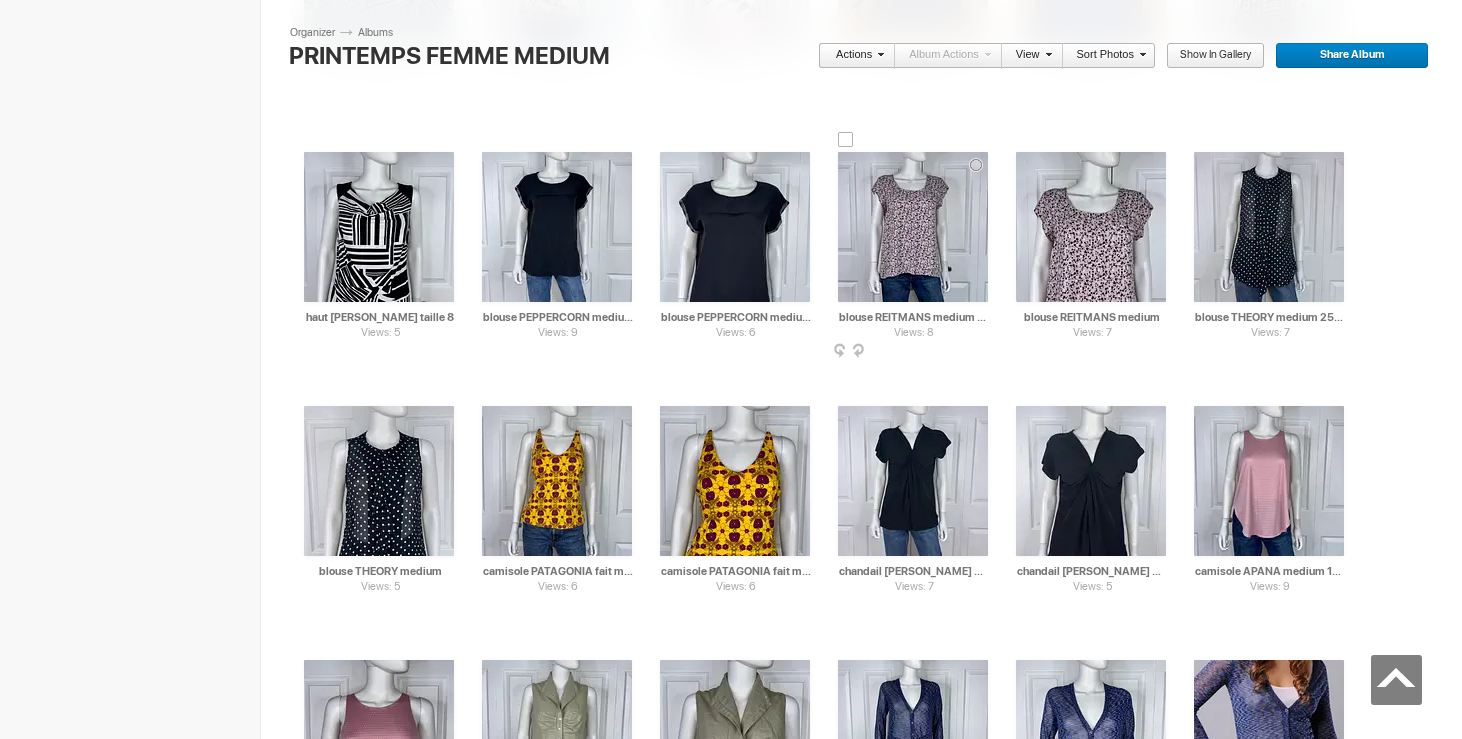 click at bounding box center (913, 227) 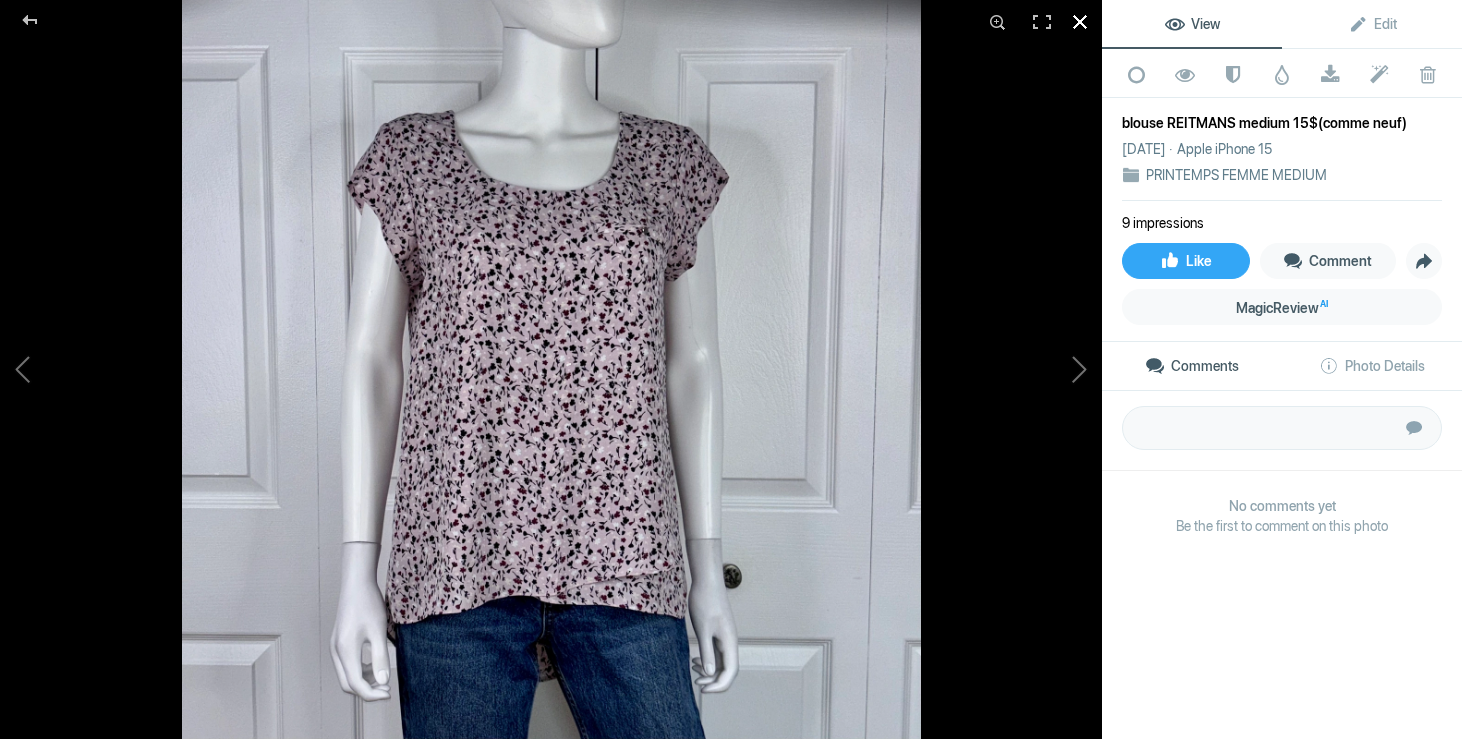 click 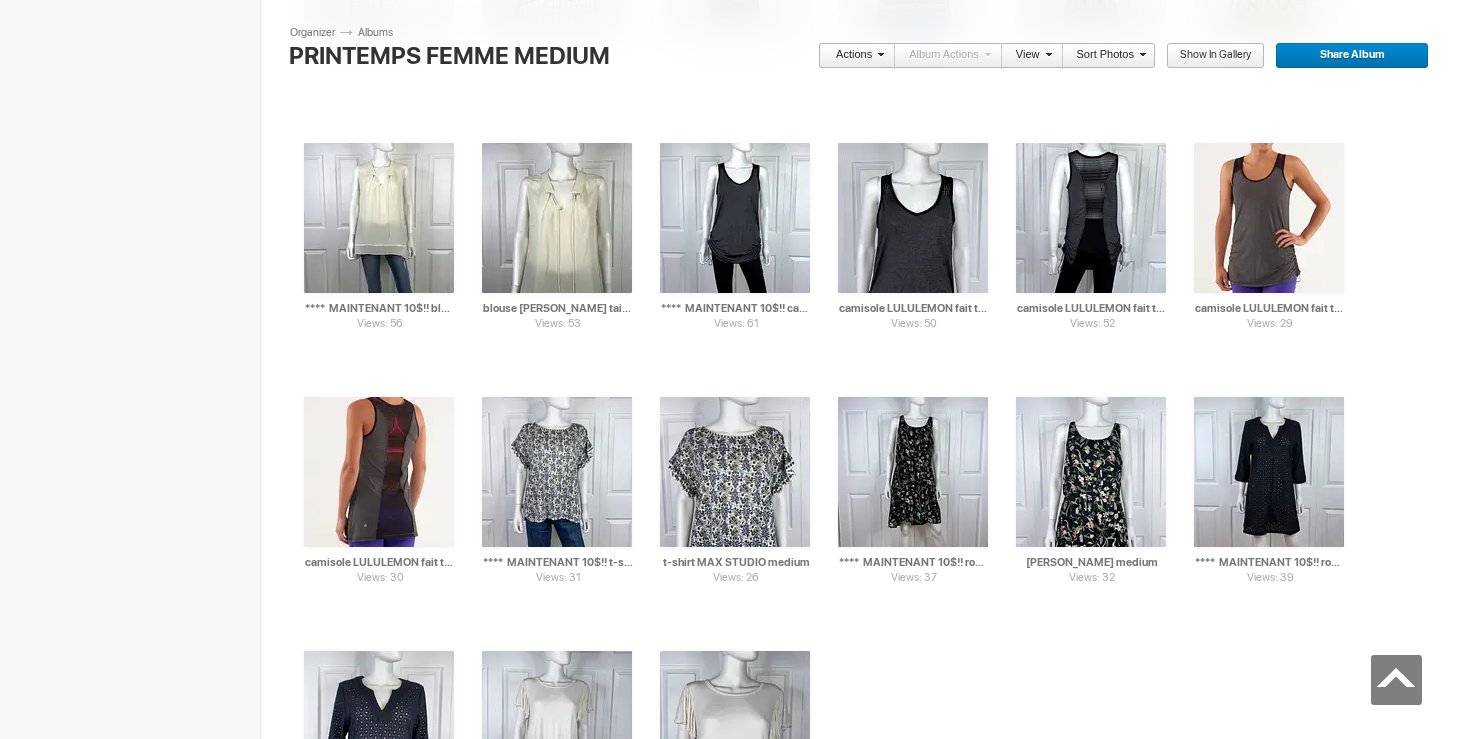 scroll, scrollTop: 11723, scrollLeft: 0, axis: vertical 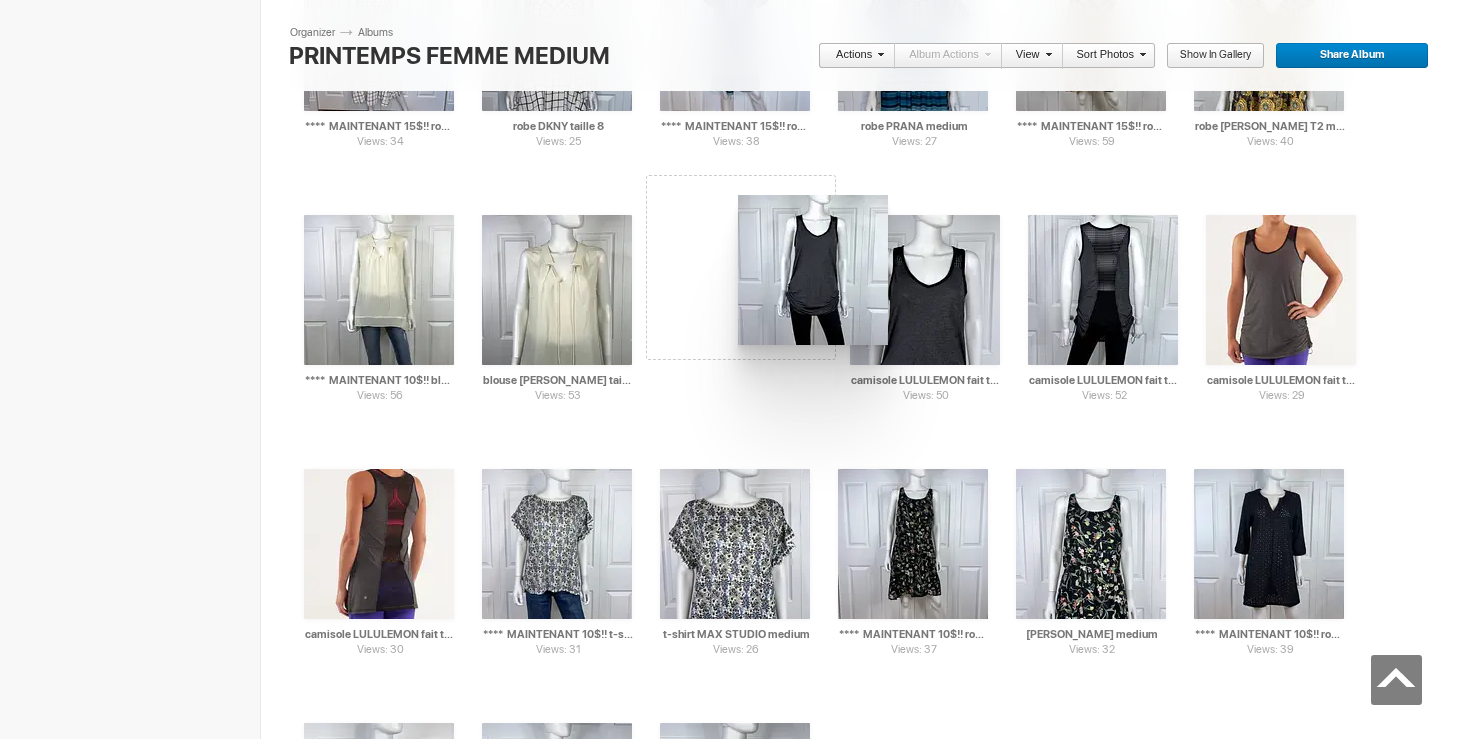 drag, startPoint x: 670, startPoint y: 289, endPoint x: 733, endPoint y: 196, distance: 112.32987 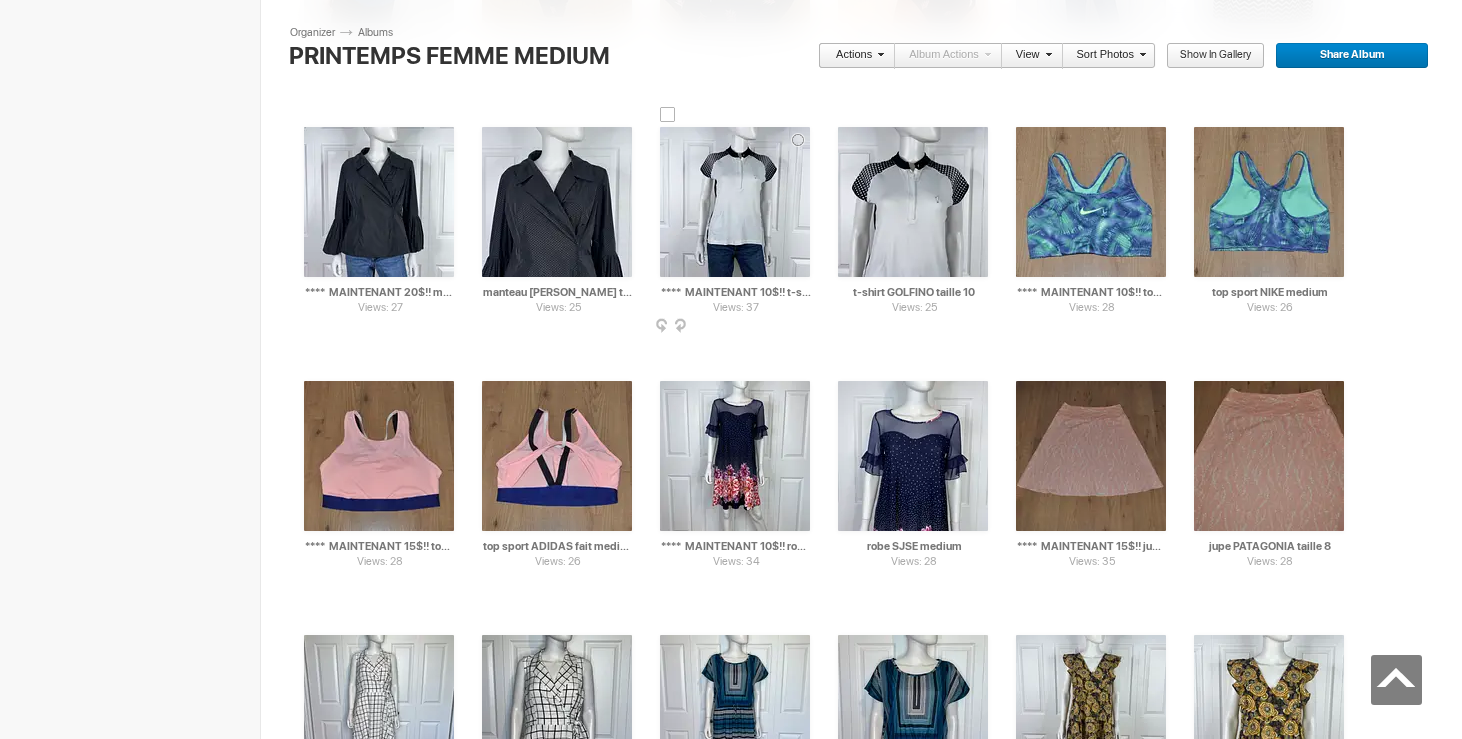 scroll, scrollTop: 11003, scrollLeft: 0, axis: vertical 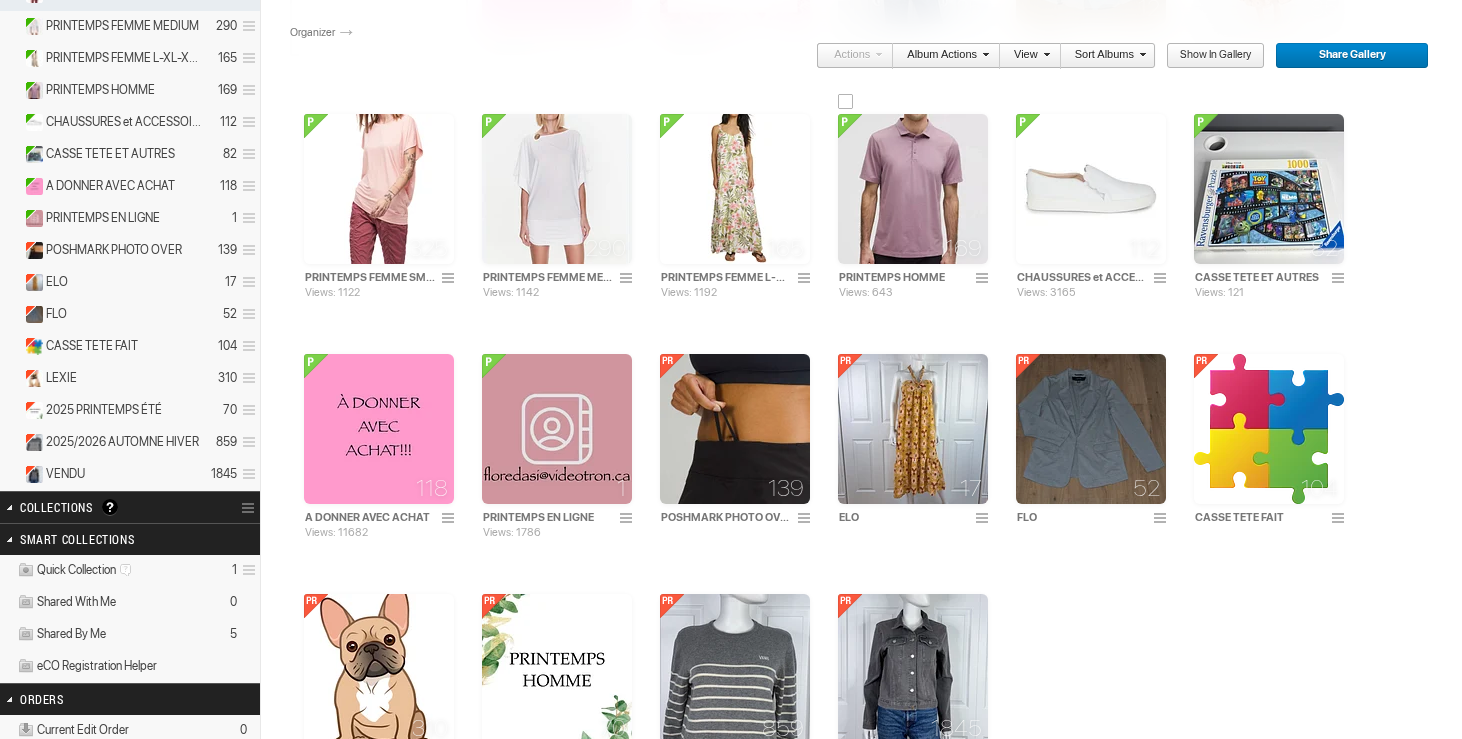 click at bounding box center [913, 189] 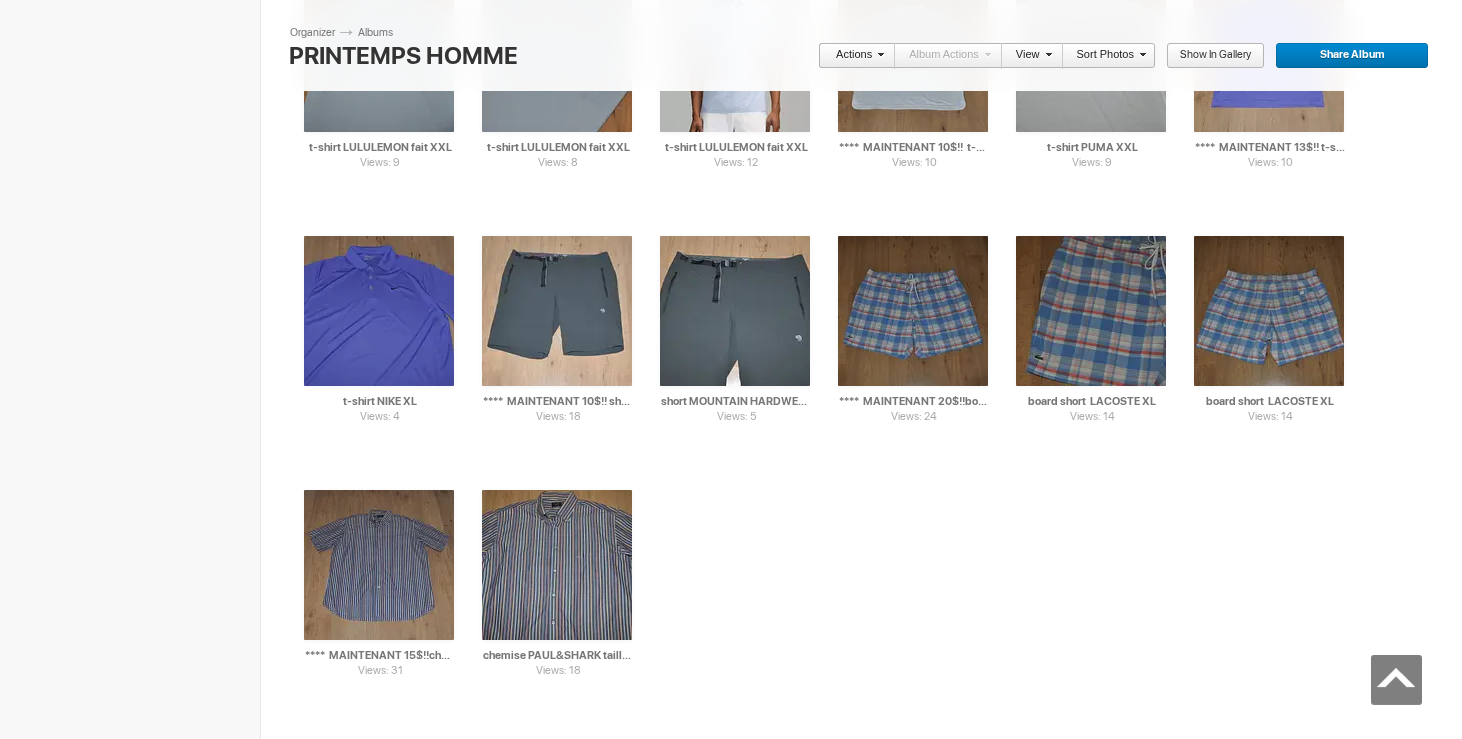 scroll, scrollTop: 6881, scrollLeft: 0, axis: vertical 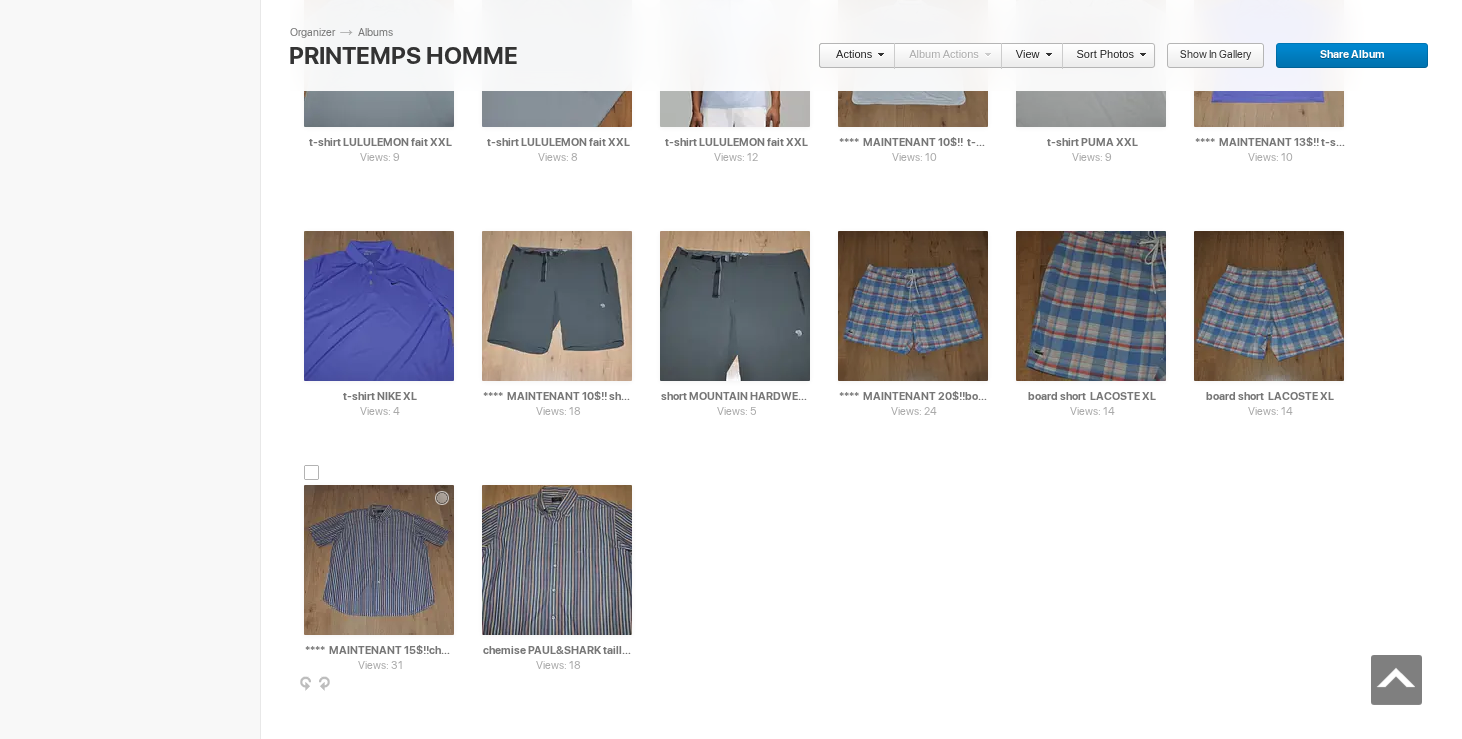 click at bounding box center [312, 473] 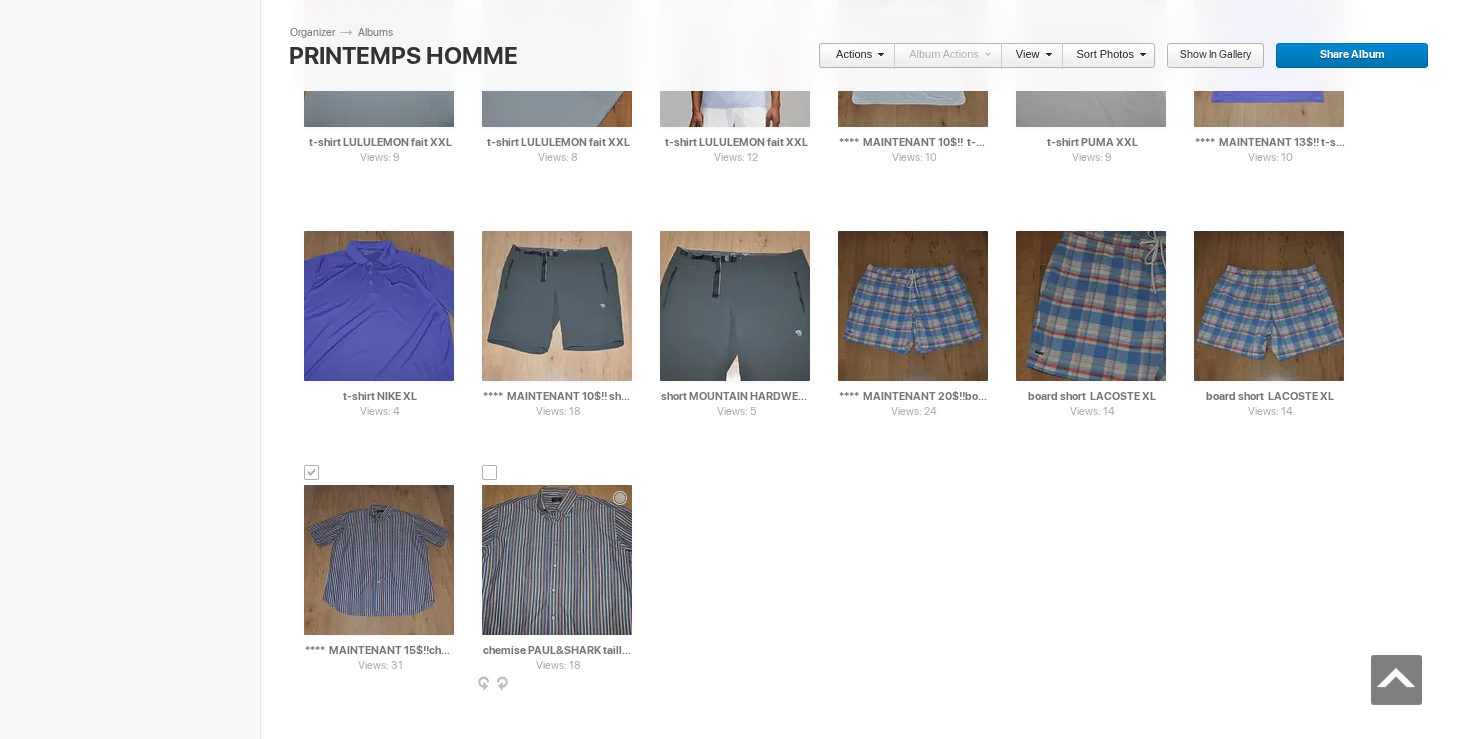 click at bounding box center [490, 473] 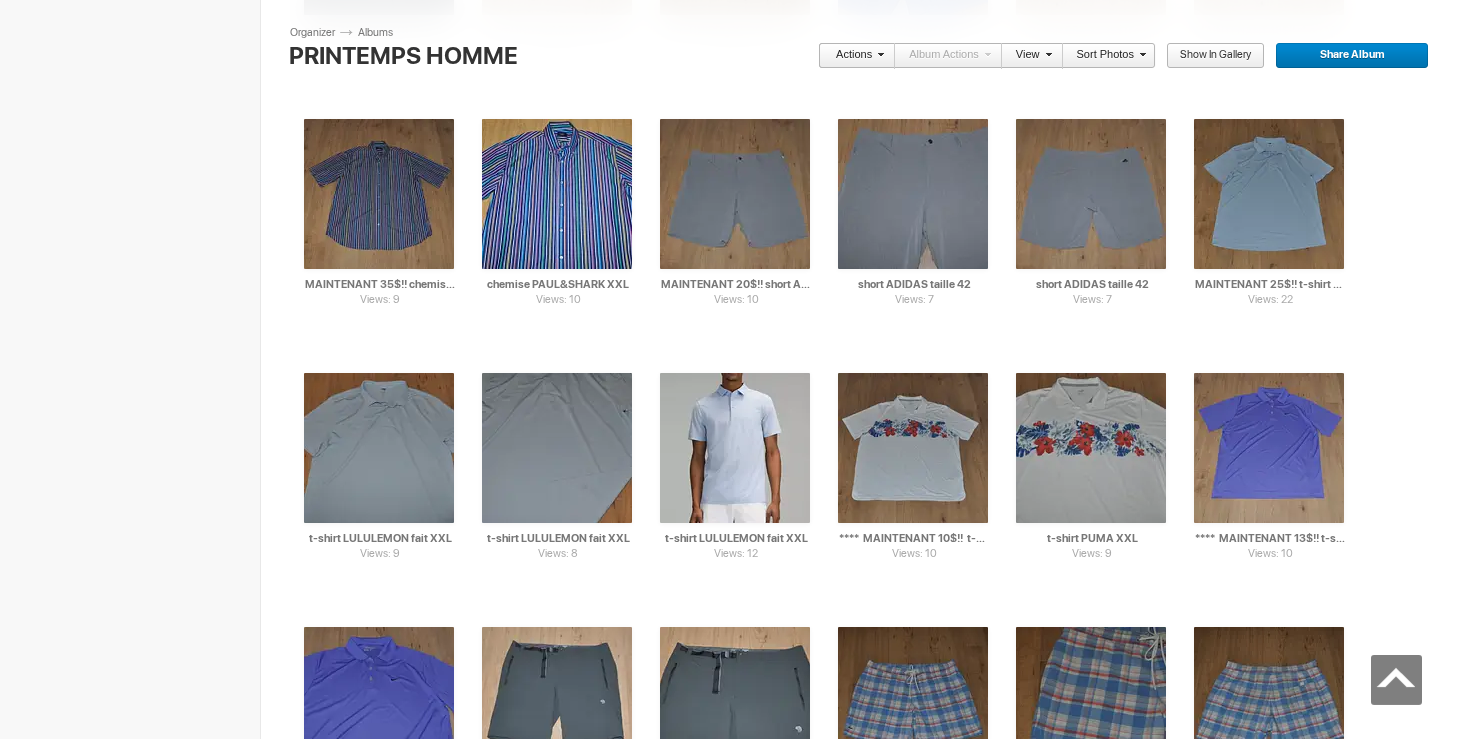 scroll, scrollTop: 6379, scrollLeft: 0, axis: vertical 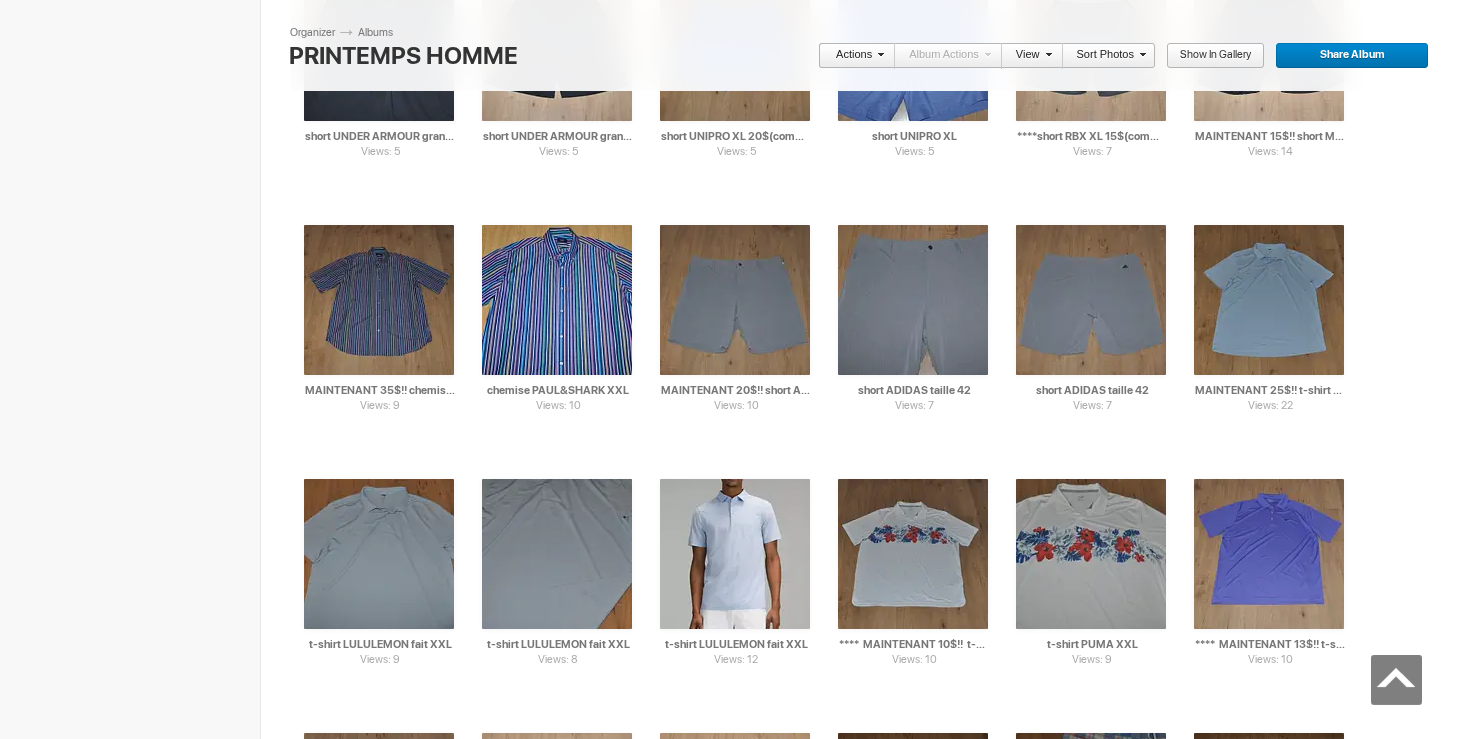 click at bounding box center (878, 54) 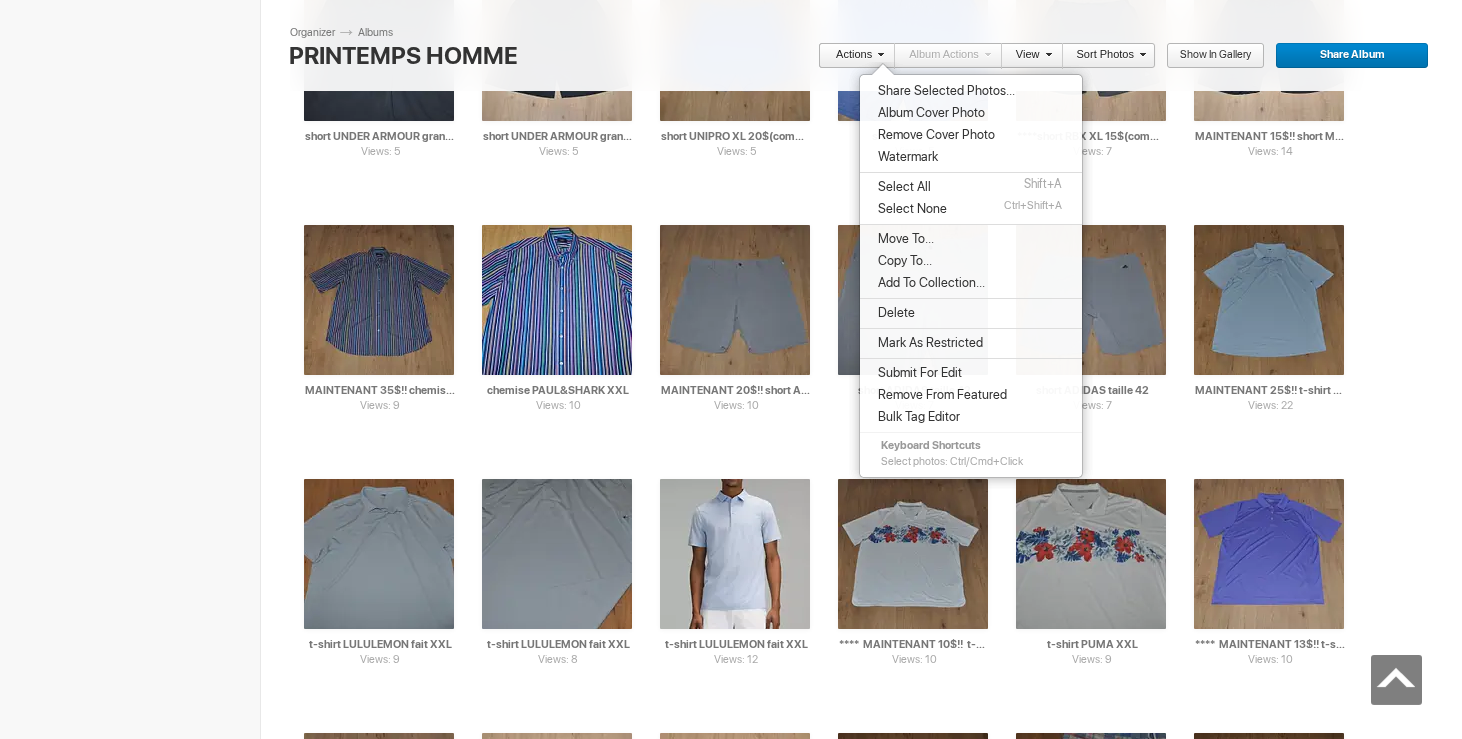 click on "Move To..." at bounding box center [903, 239] 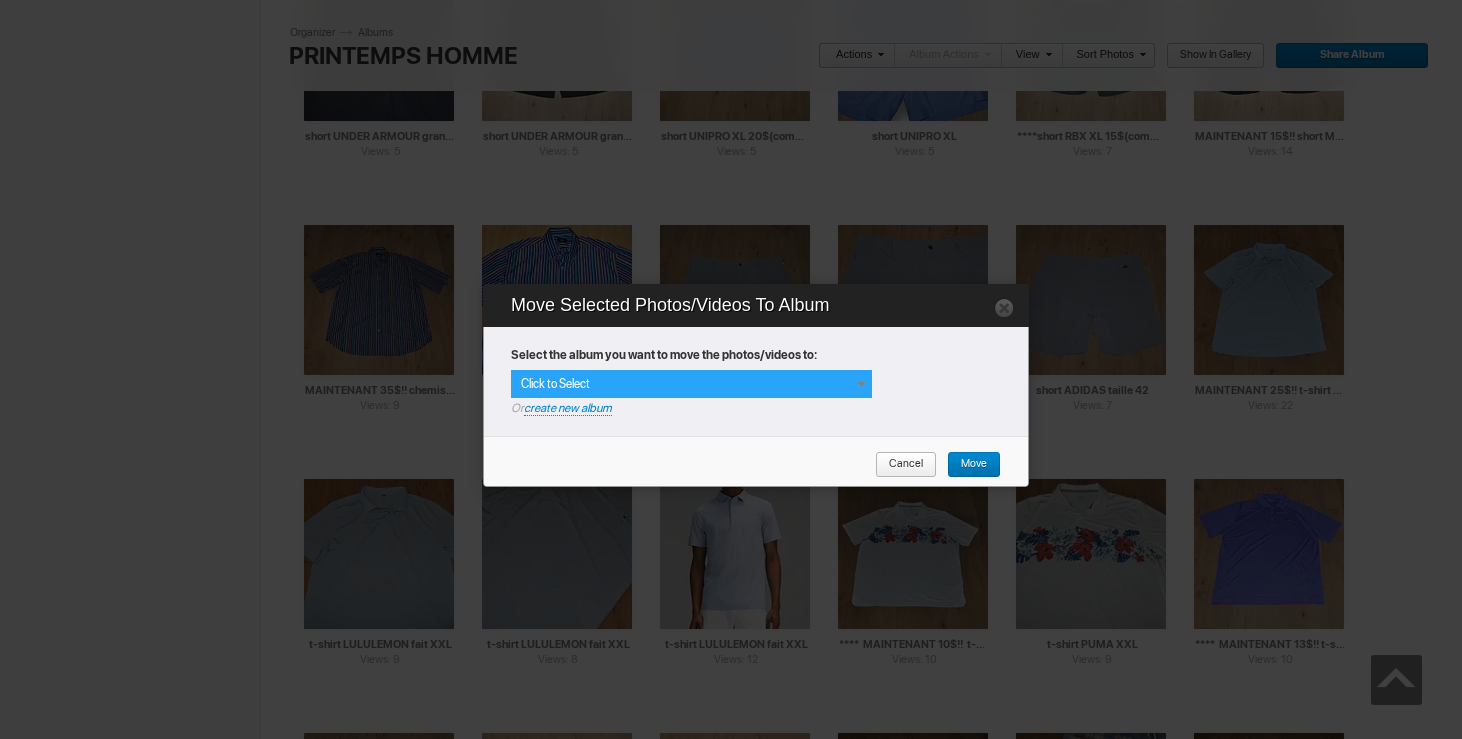 click at bounding box center (861, 384) 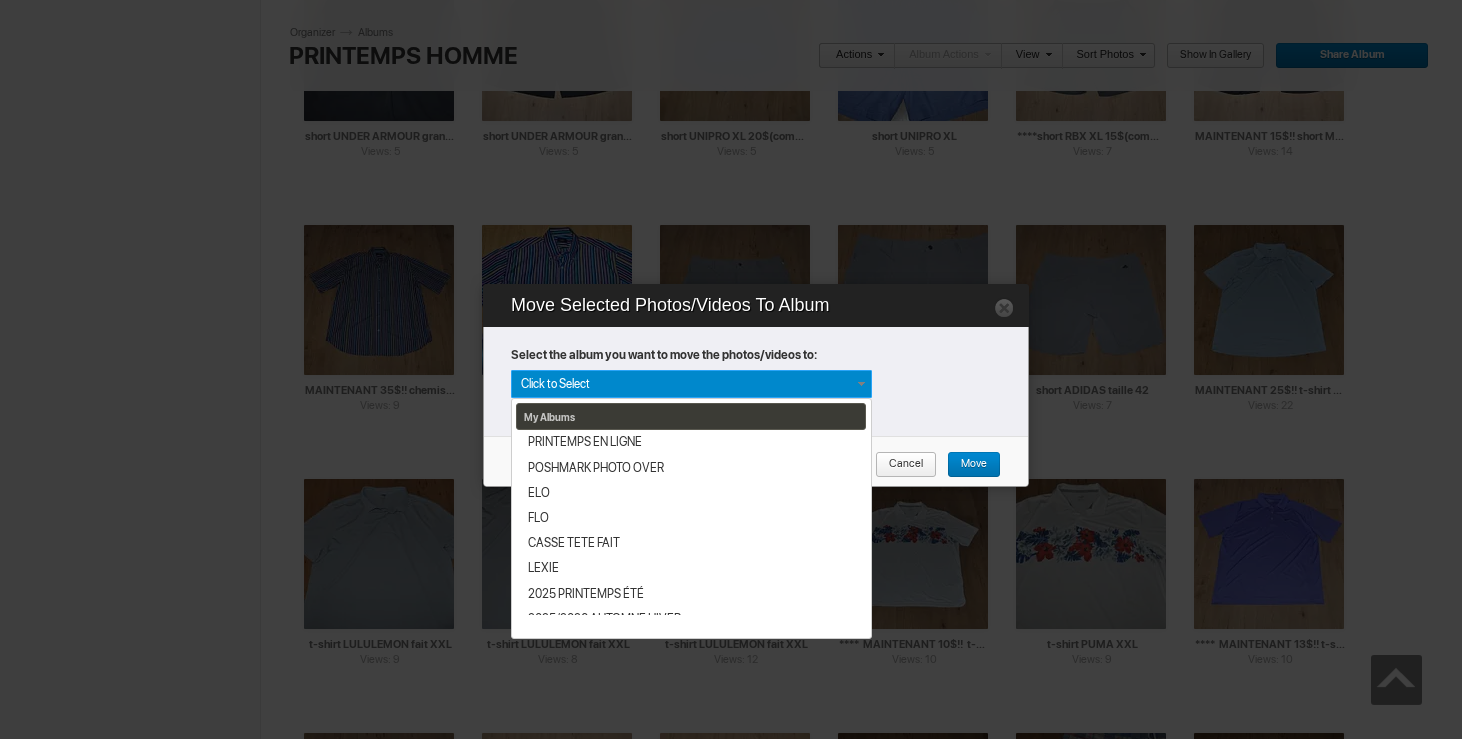 scroll, scrollTop: 365, scrollLeft: 0, axis: vertical 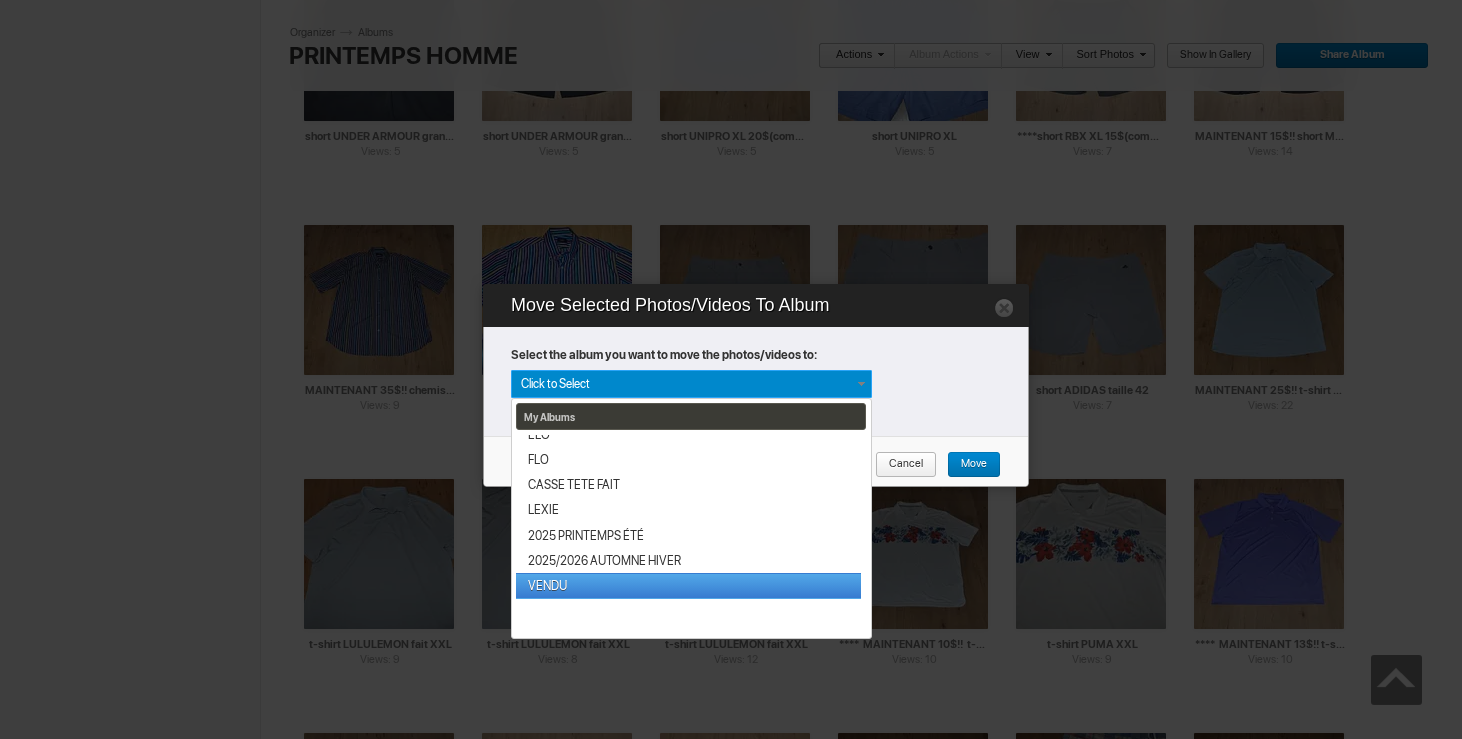 click on "VENDU" at bounding box center [688, 585] 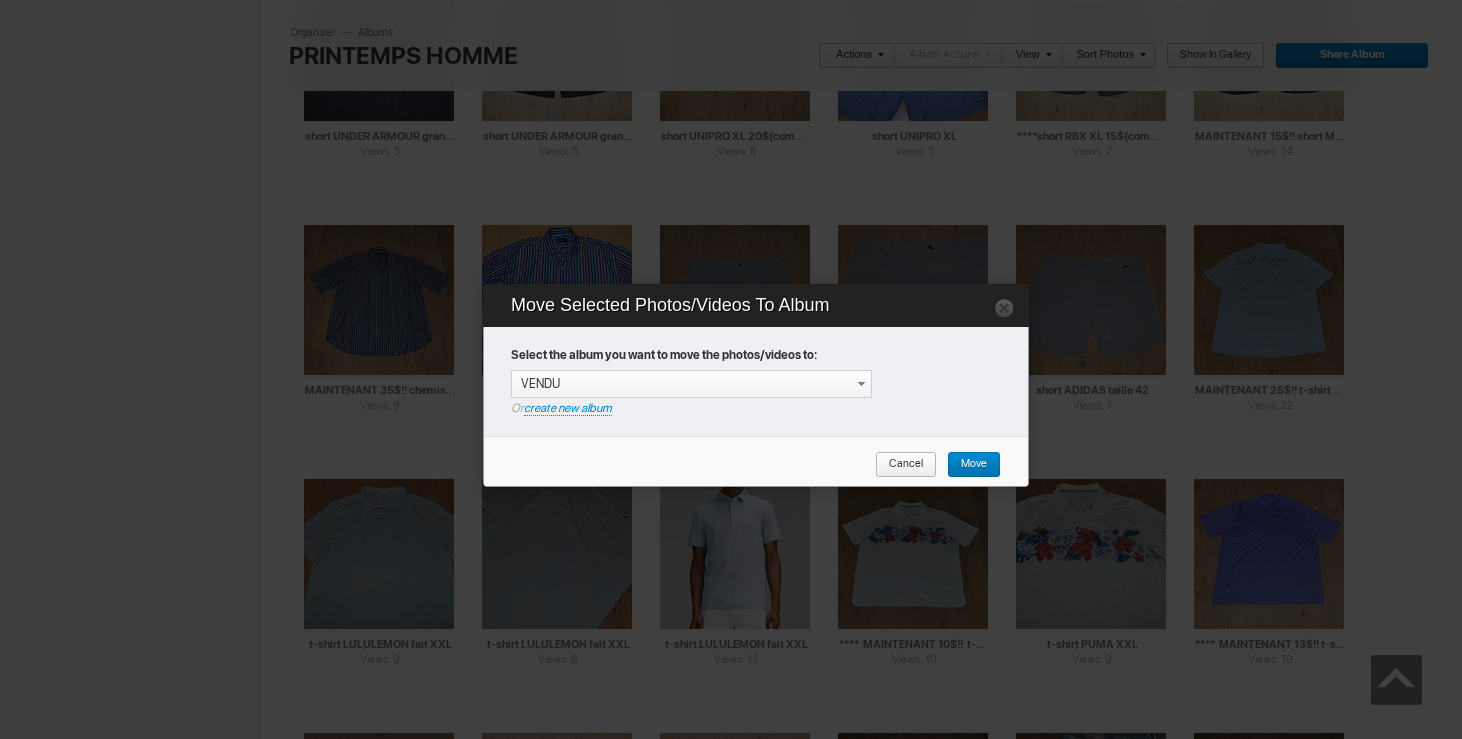 click on "Move" at bounding box center (967, 465) 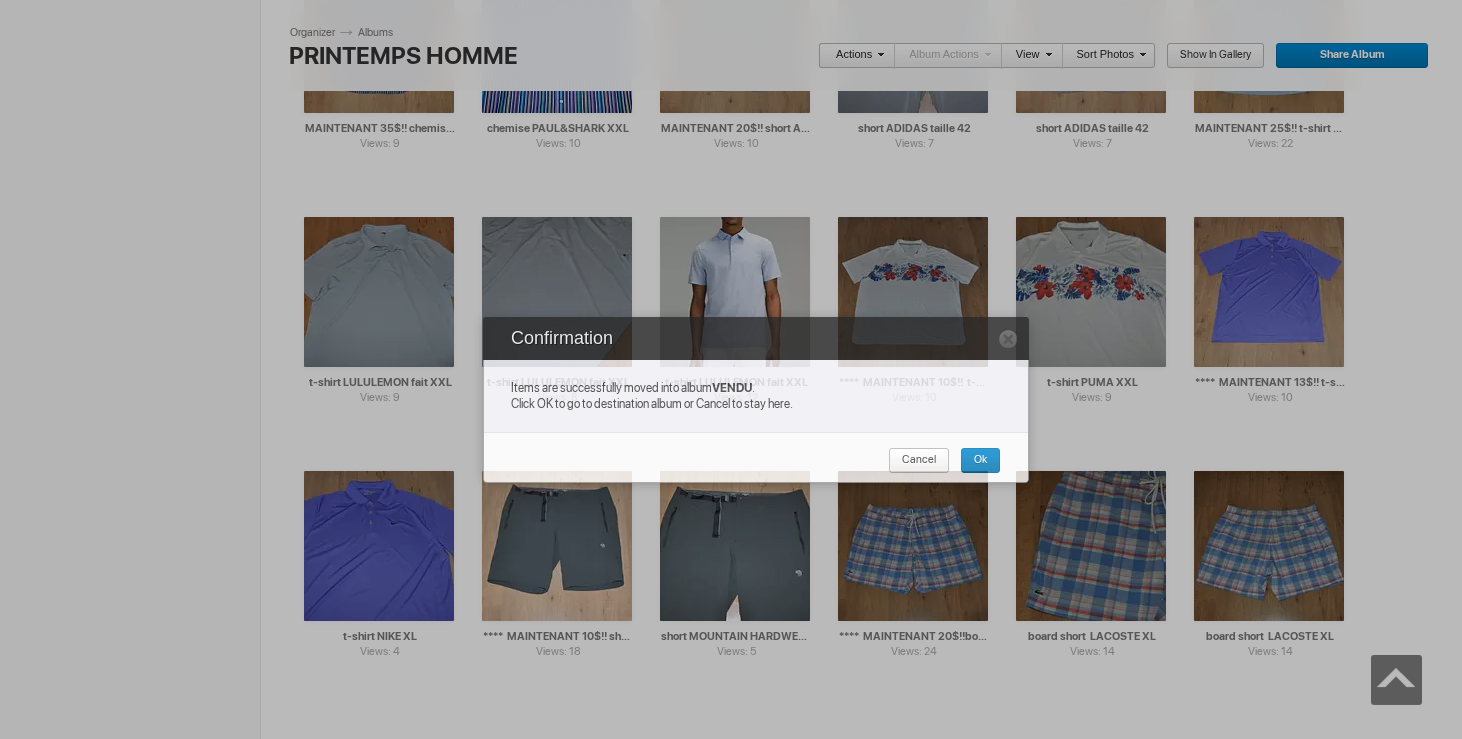 scroll, scrollTop: 6677, scrollLeft: 0, axis: vertical 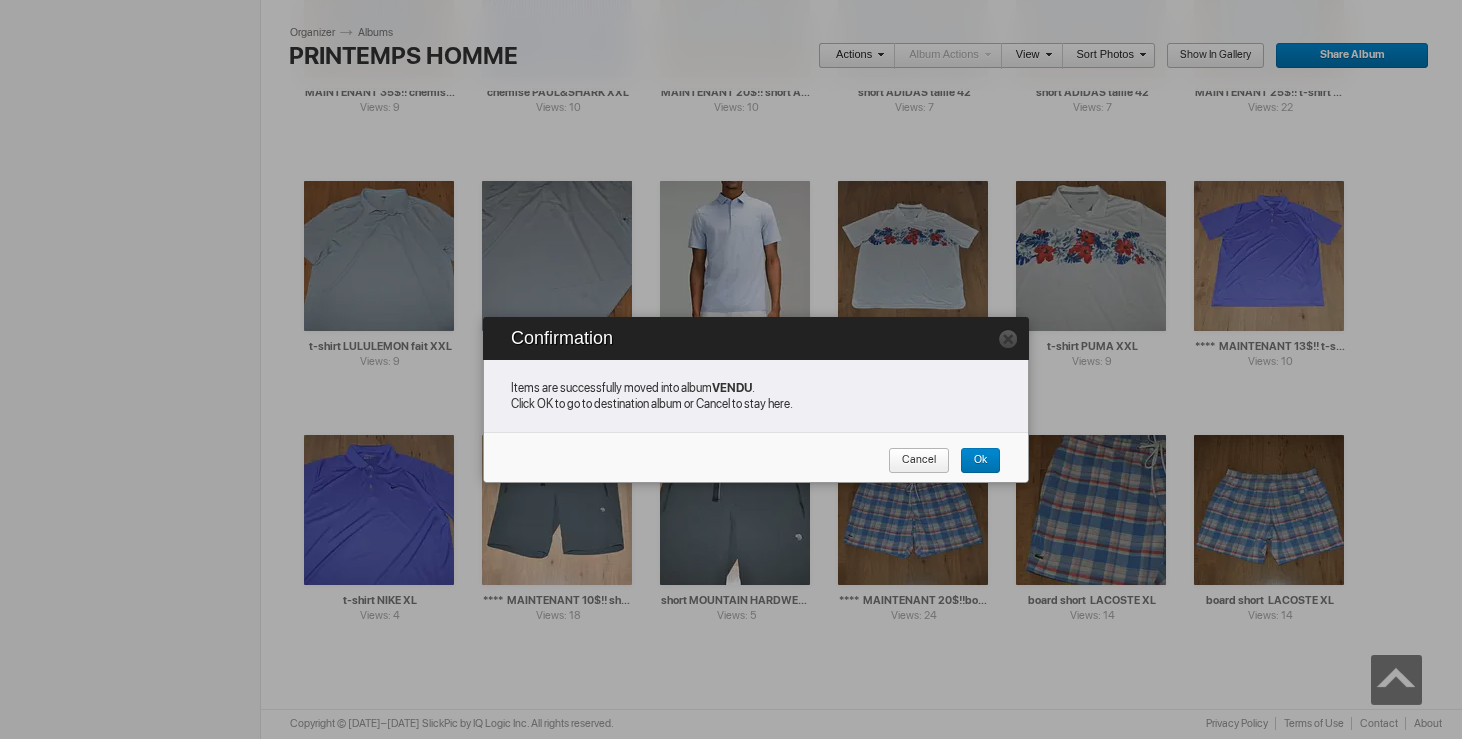 click on "Cancel" at bounding box center (912, 461) 